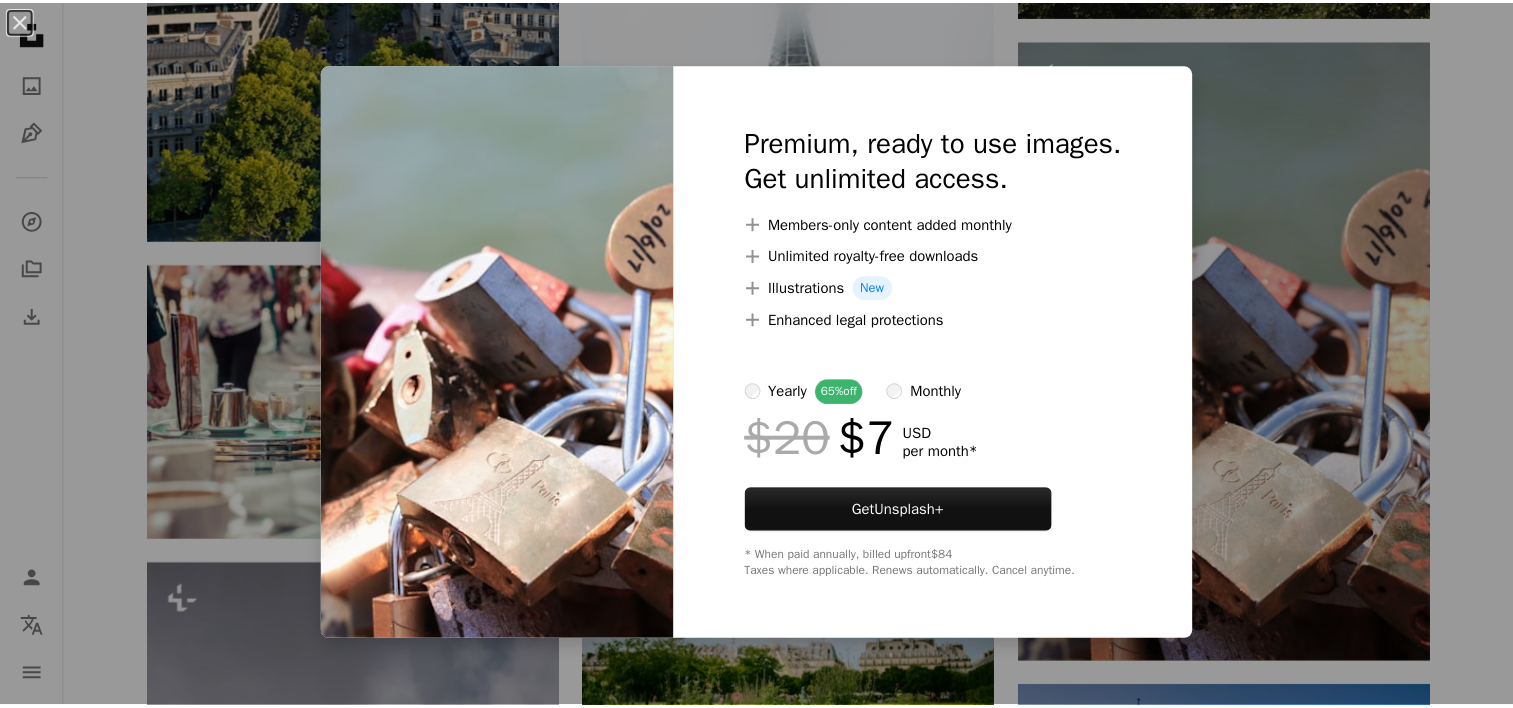 scroll, scrollTop: 34434, scrollLeft: 0, axis: vertical 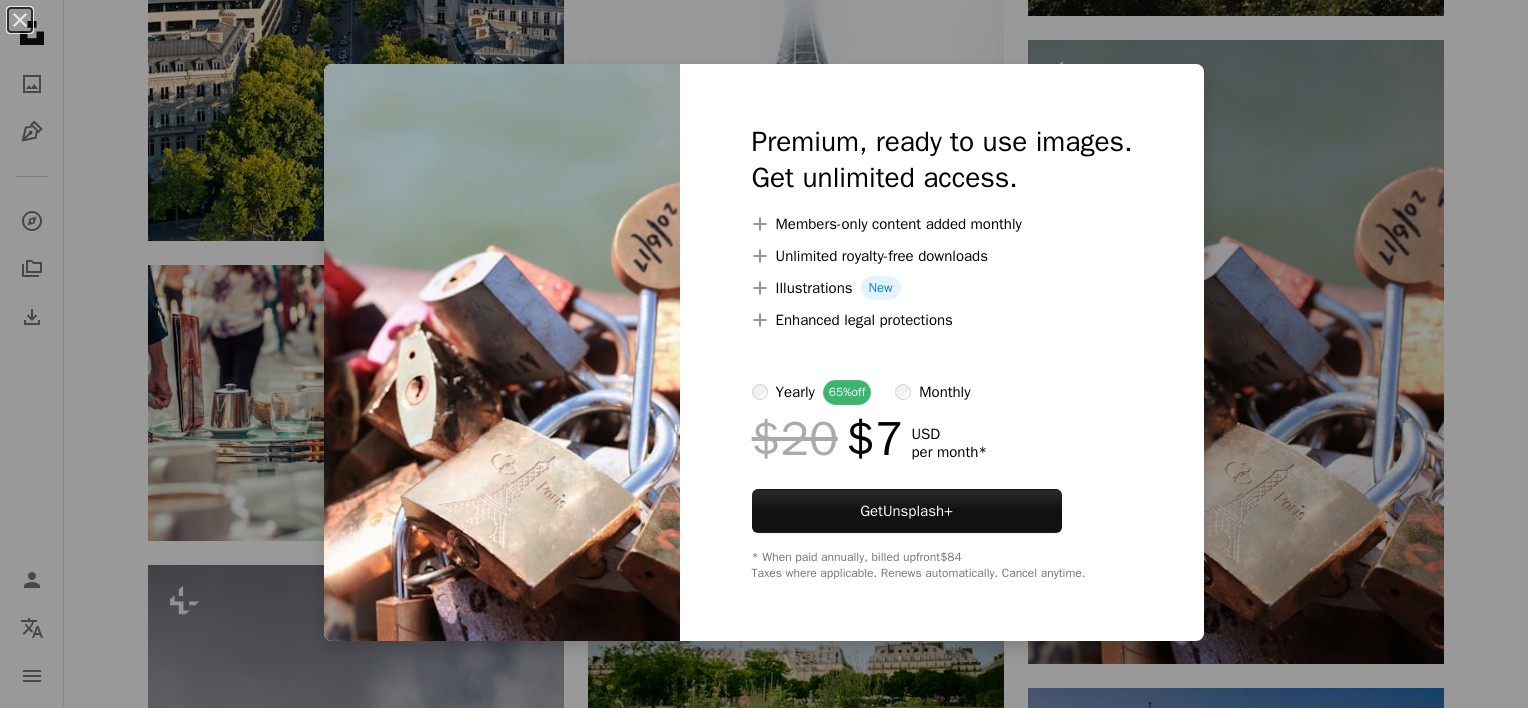click on "An X shape Premium, ready to use images. Get unlimited access. A plus sign Members-only content added monthly A plus sign Unlimited royalty-free downloads A plus sign Illustrations  New A plus sign Enhanced legal protections yearly 65%  off monthly $20   $7 USD per month * Get  Unsplash+ * When paid annually, billed upfront  $84 Taxes where applicable. Renews automatically. Cancel anytime." at bounding box center (764, 354) 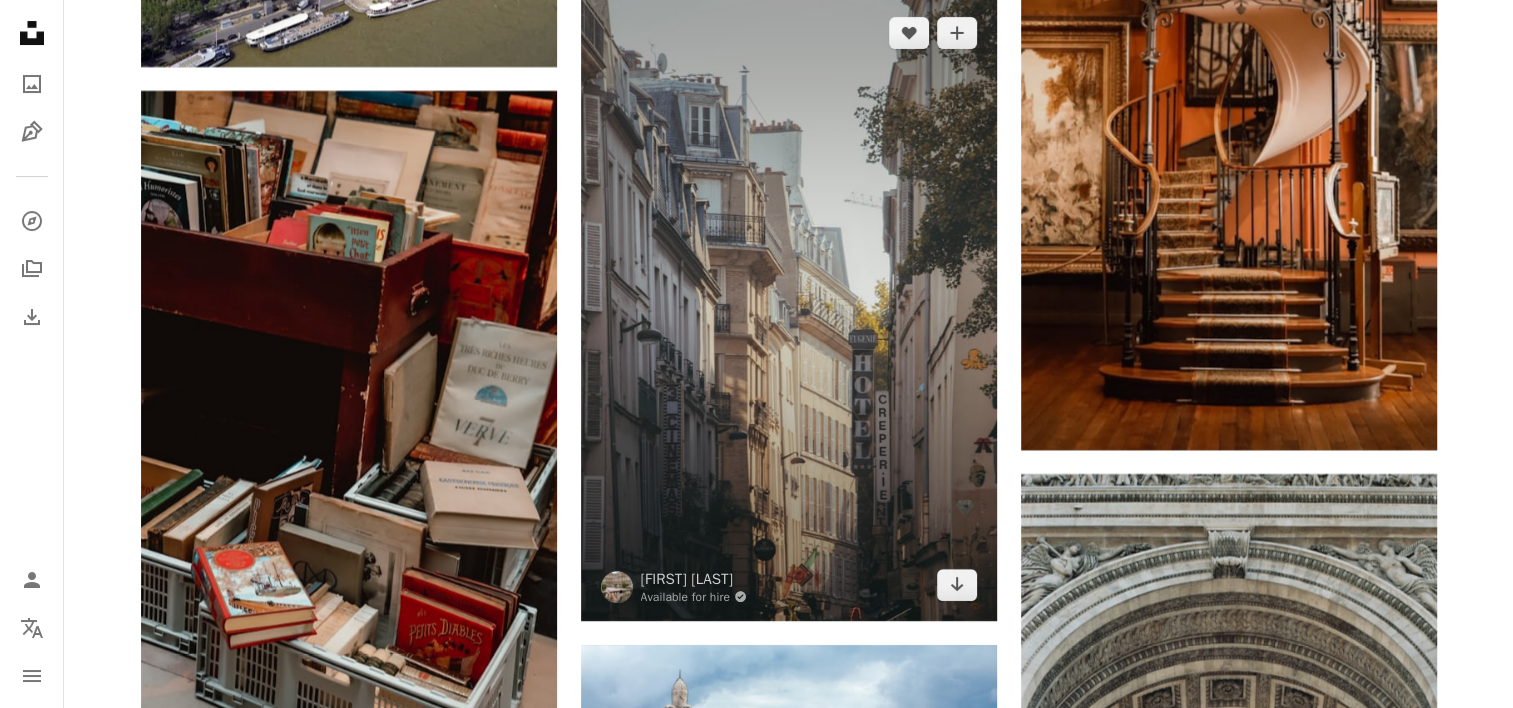 scroll, scrollTop: 29634, scrollLeft: 0, axis: vertical 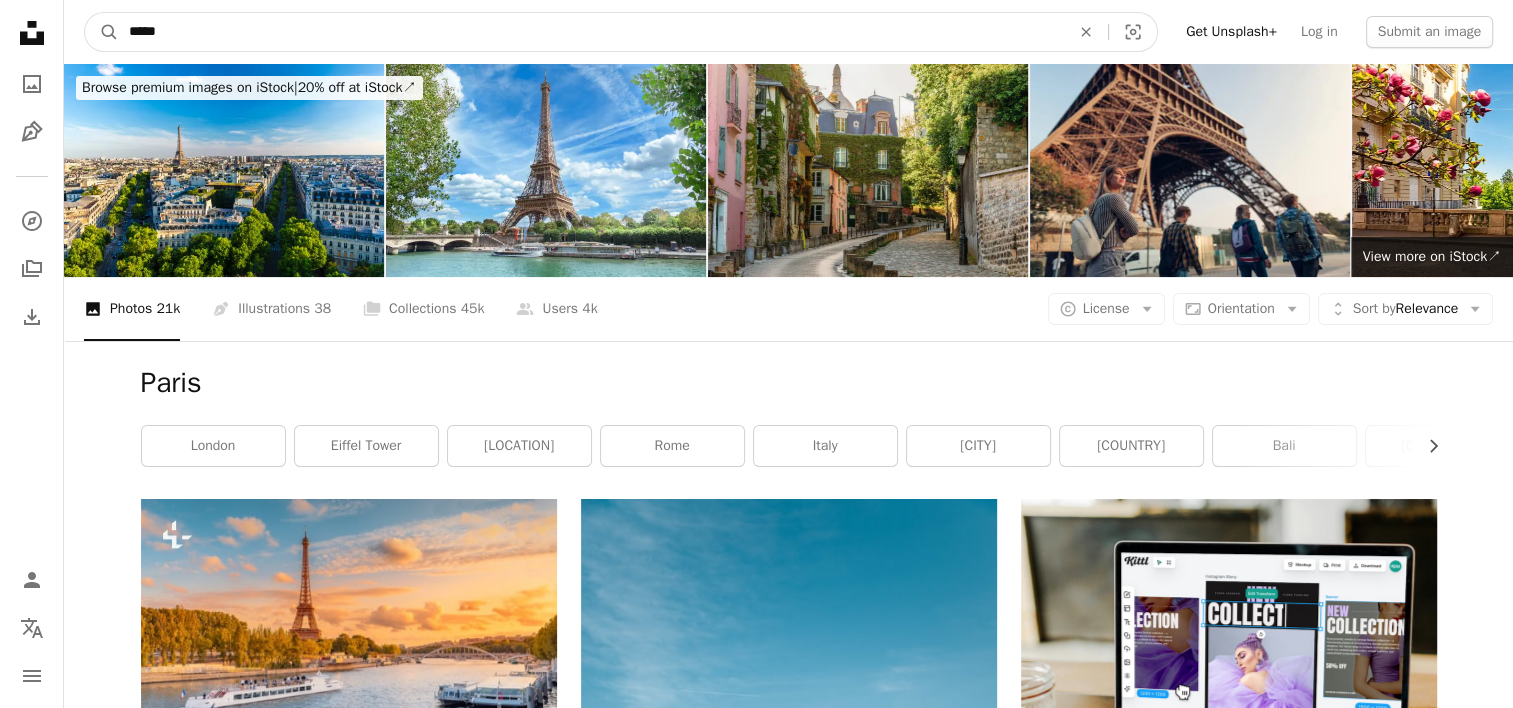 click on "*****" at bounding box center (591, 32) 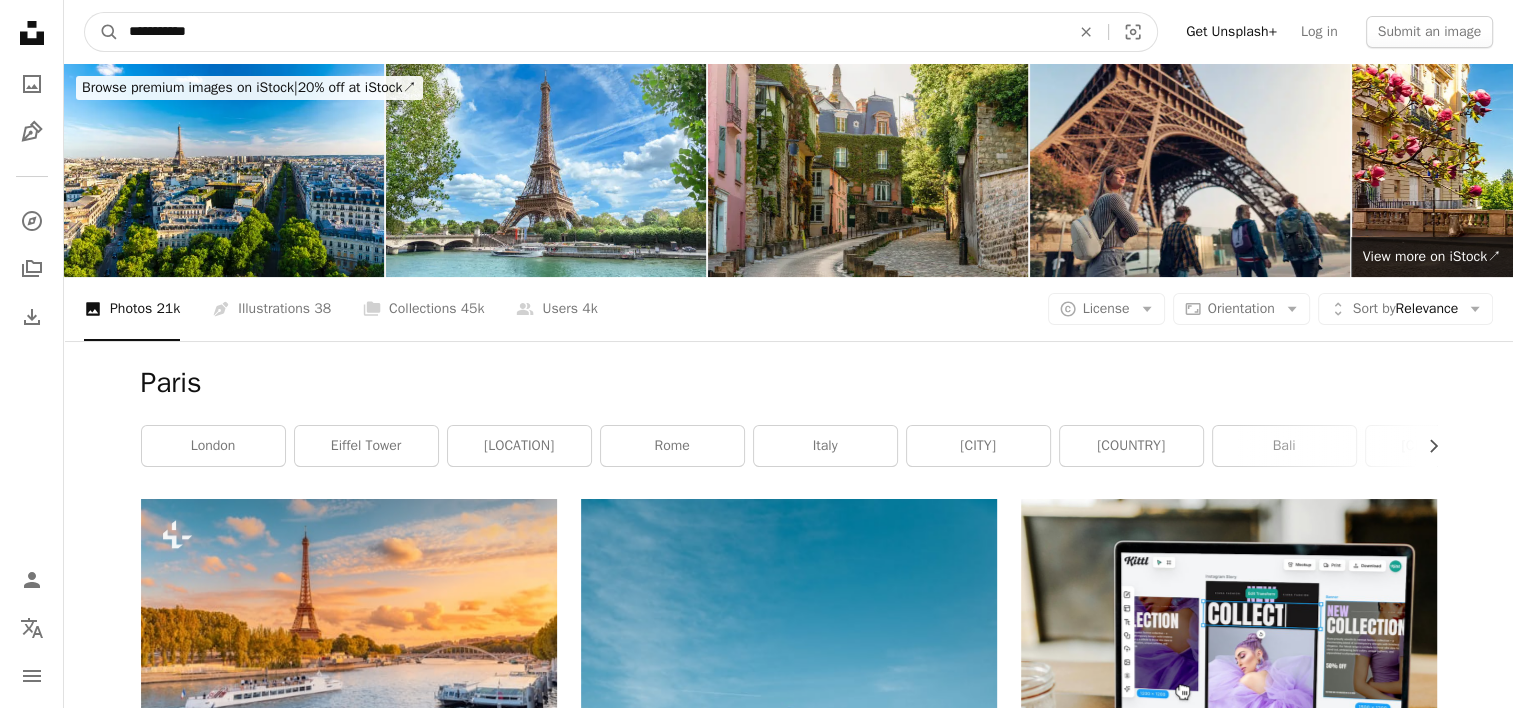 click on "A magnifying glass" at bounding box center [102, 32] 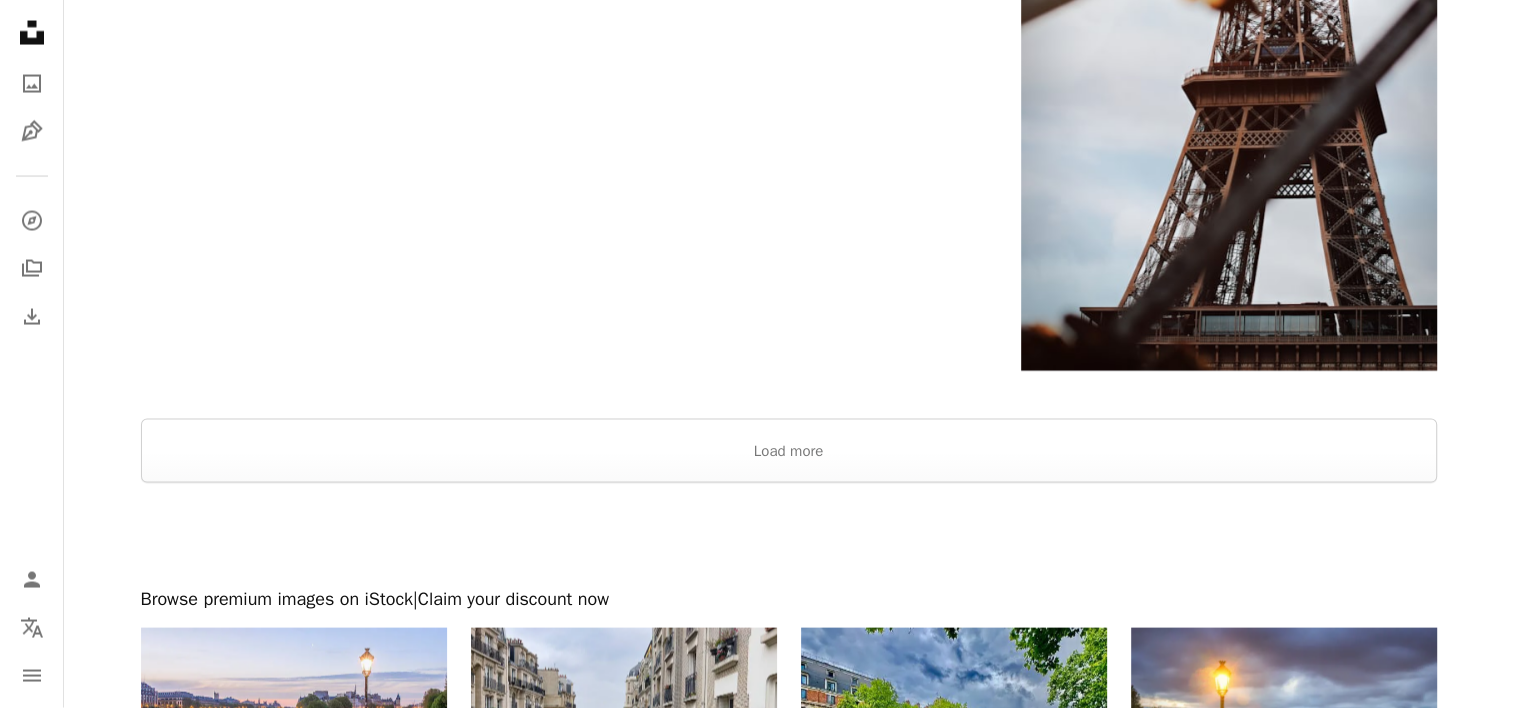 scroll, scrollTop: 4300, scrollLeft: 0, axis: vertical 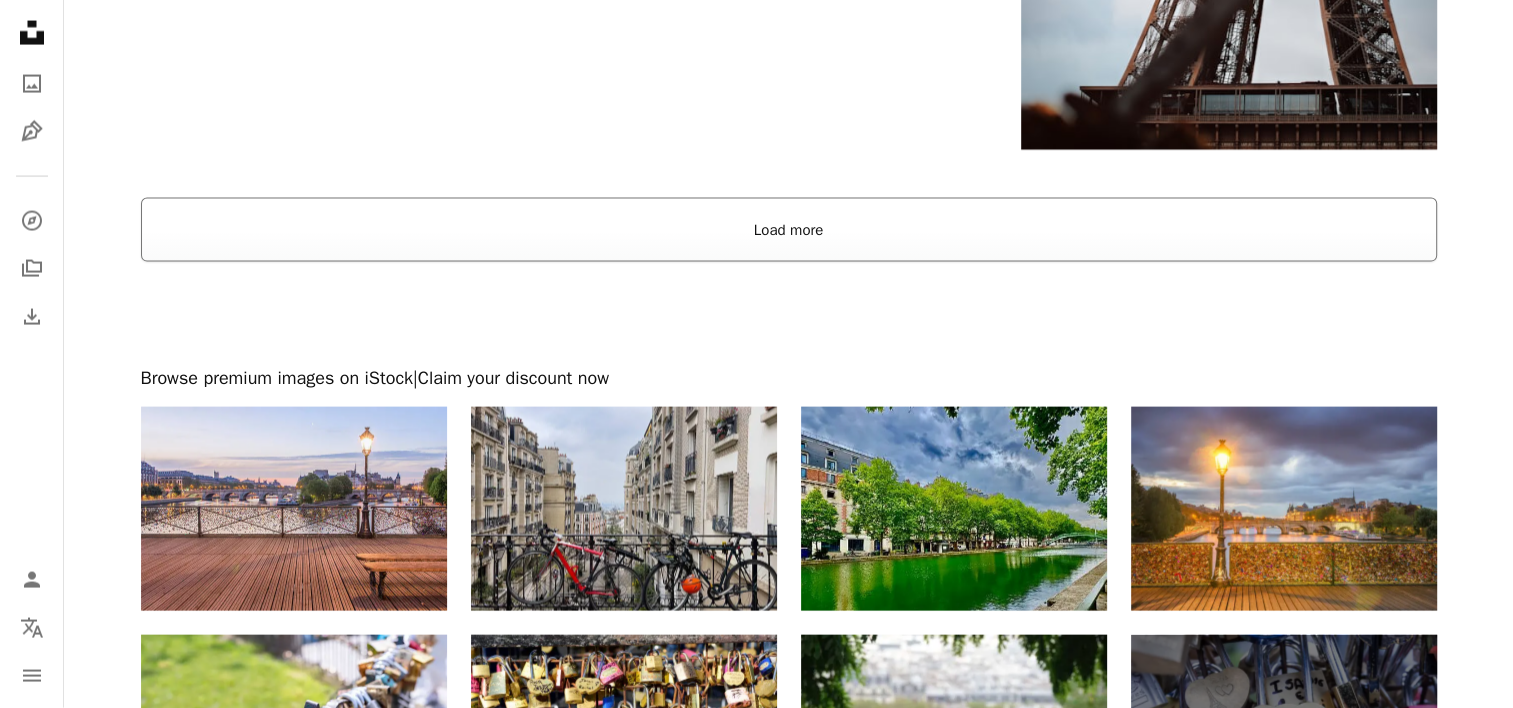 click on "Load more" at bounding box center [789, 230] 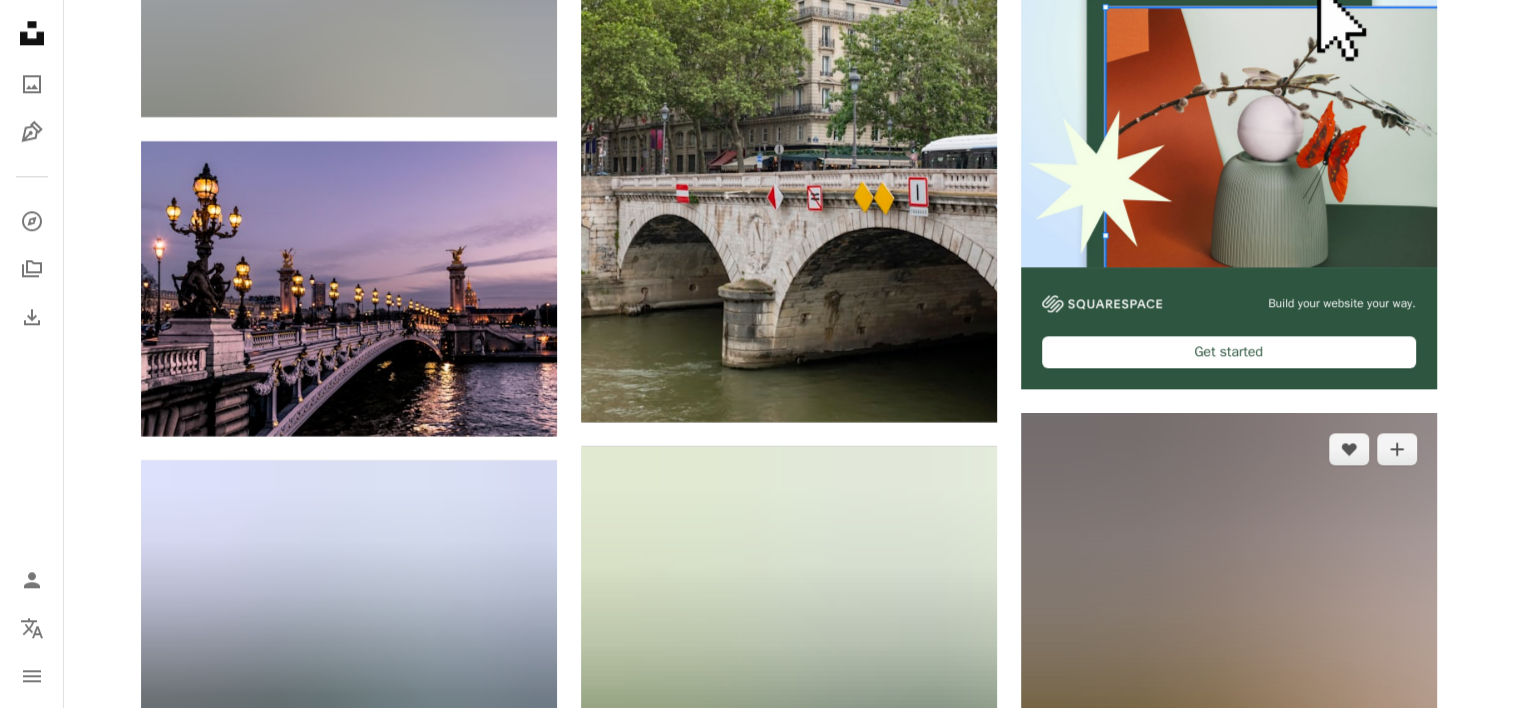 scroll, scrollTop: 9900, scrollLeft: 0, axis: vertical 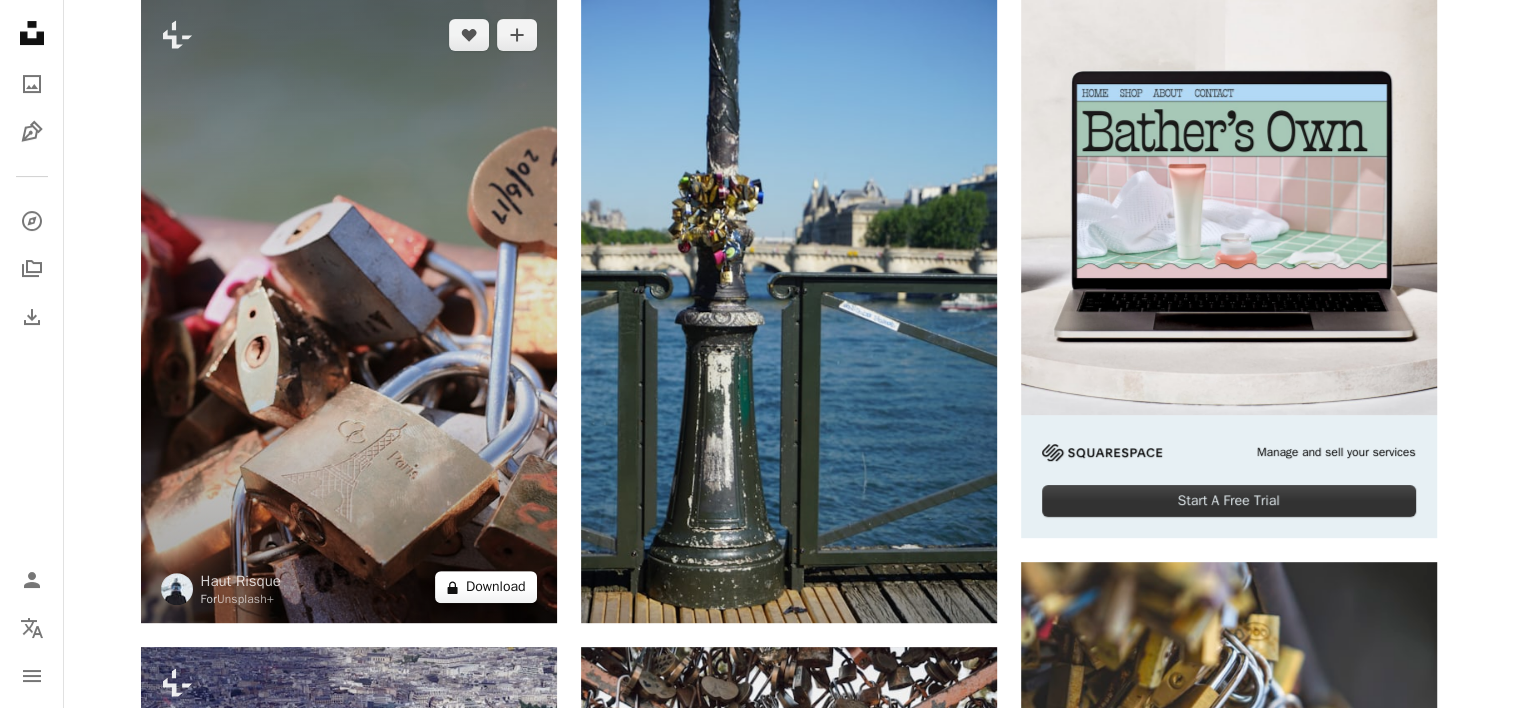 click on "A lock Download" at bounding box center (486, 587) 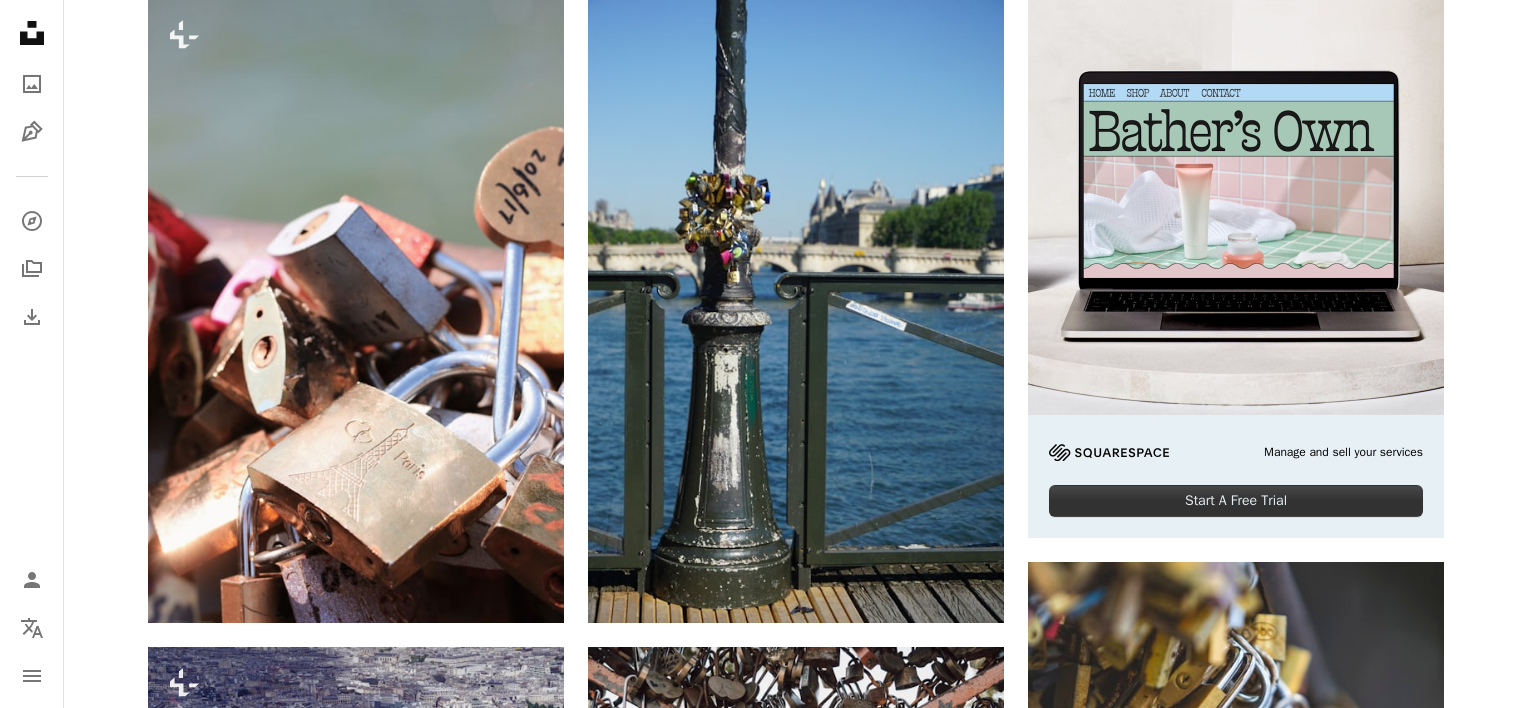 click on "An X shape" at bounding box center (20, 20) 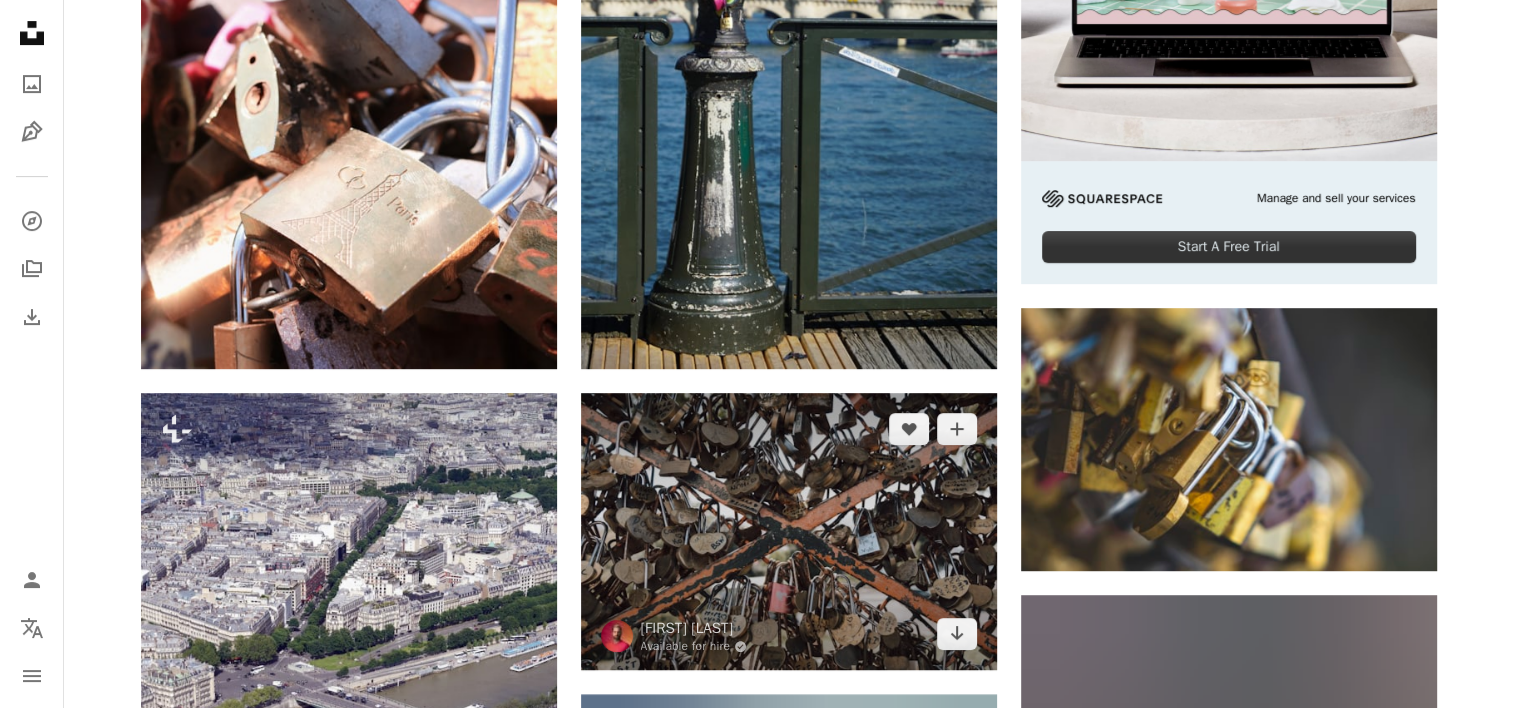 scroll, scrollTop: 0, scrollLeft: 0, axis: both 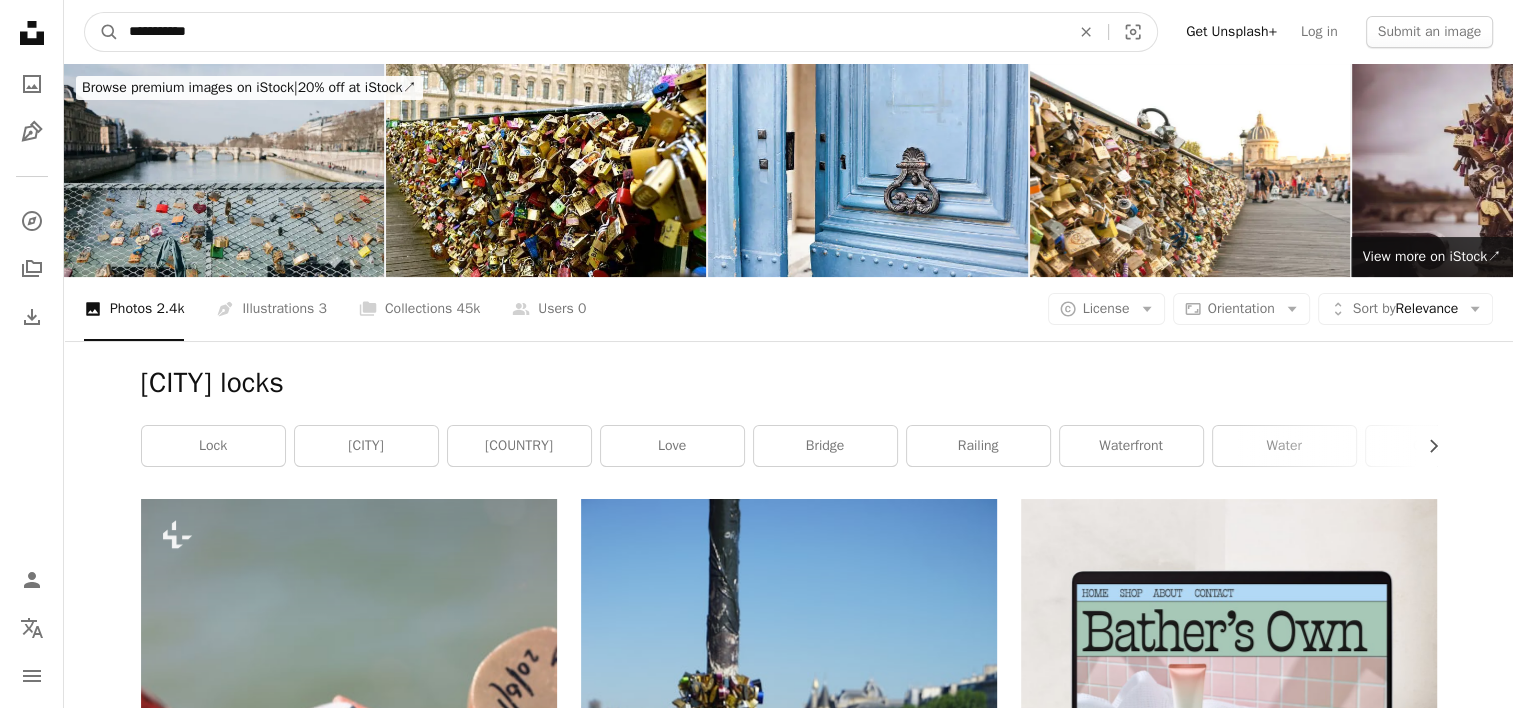 click on "**********" at bounding box center [591, 32] 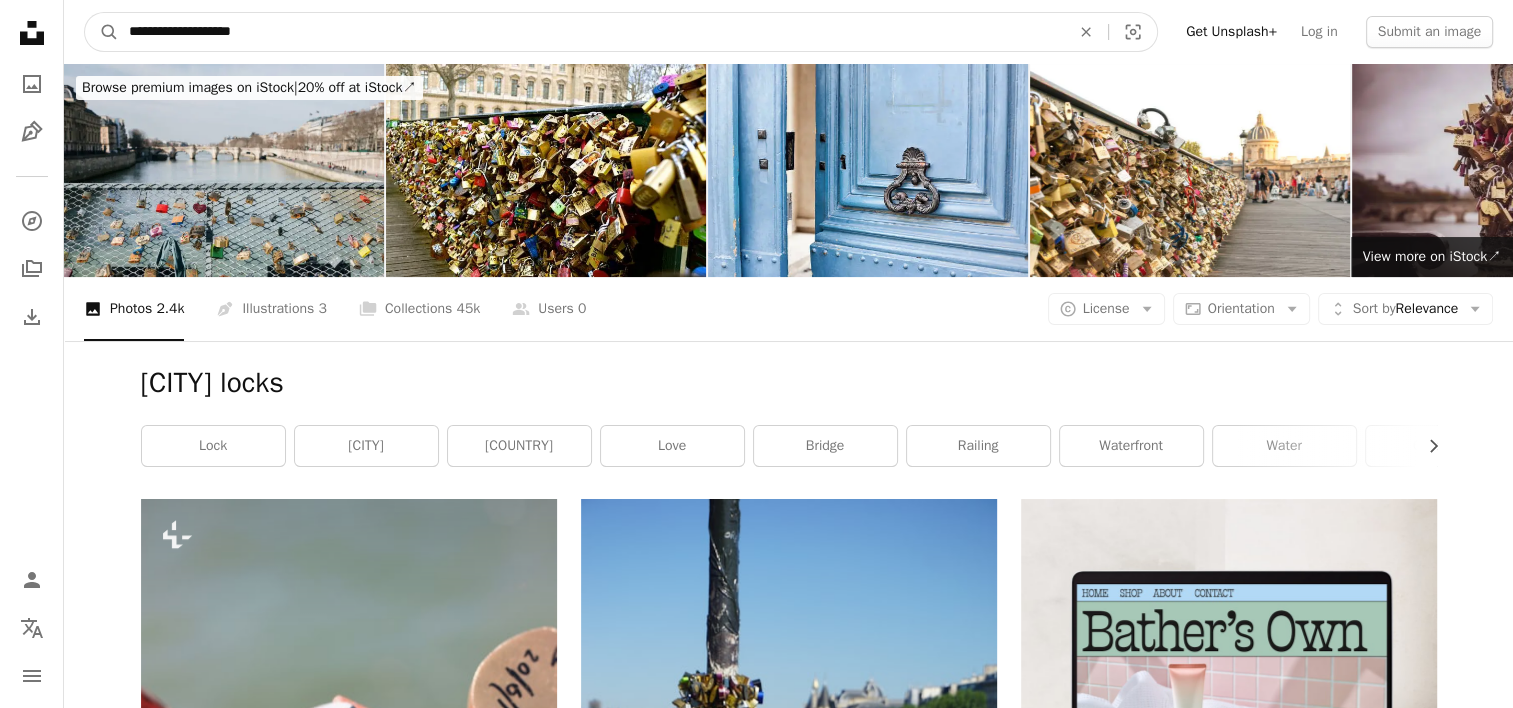 type on "**********" 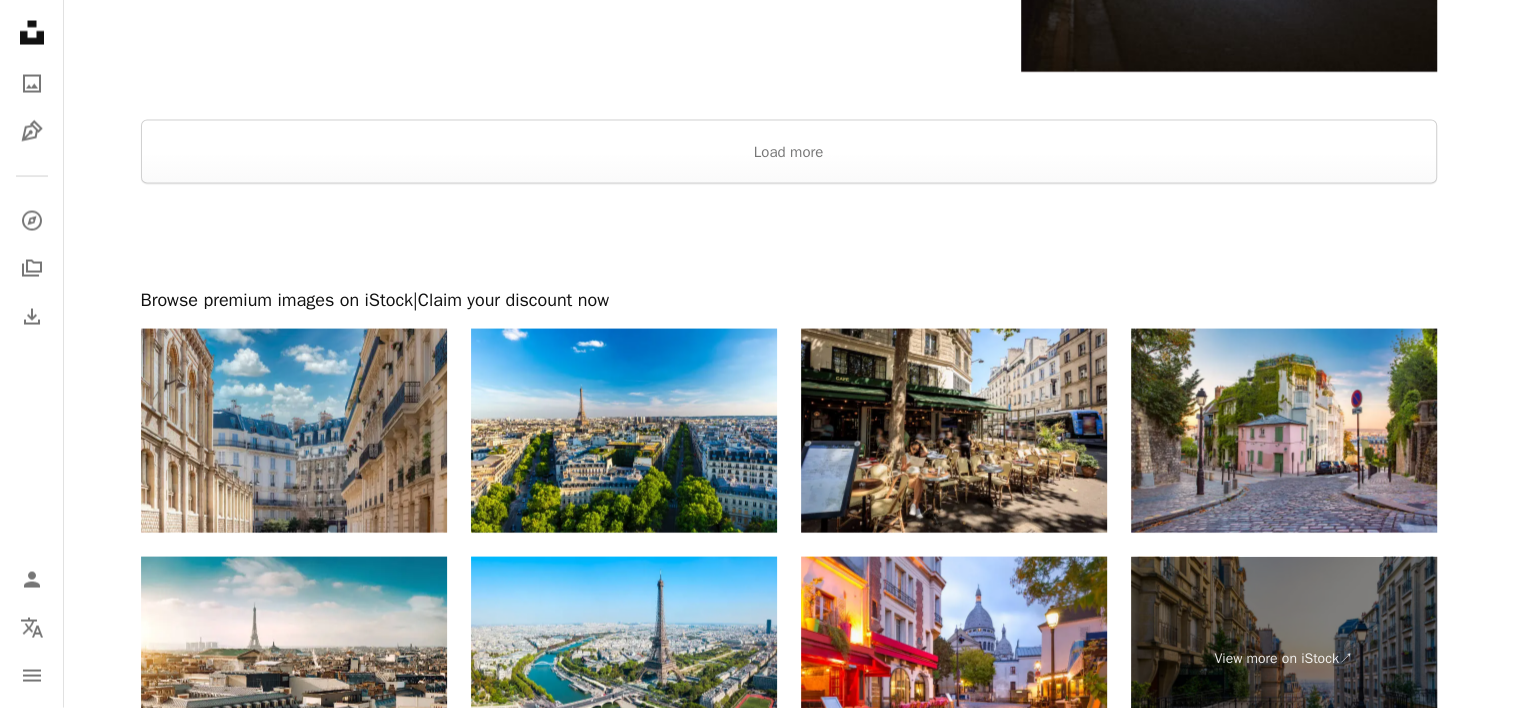 scroll, scrollTop: 4000, scrollLeft: 0, axis: vertical 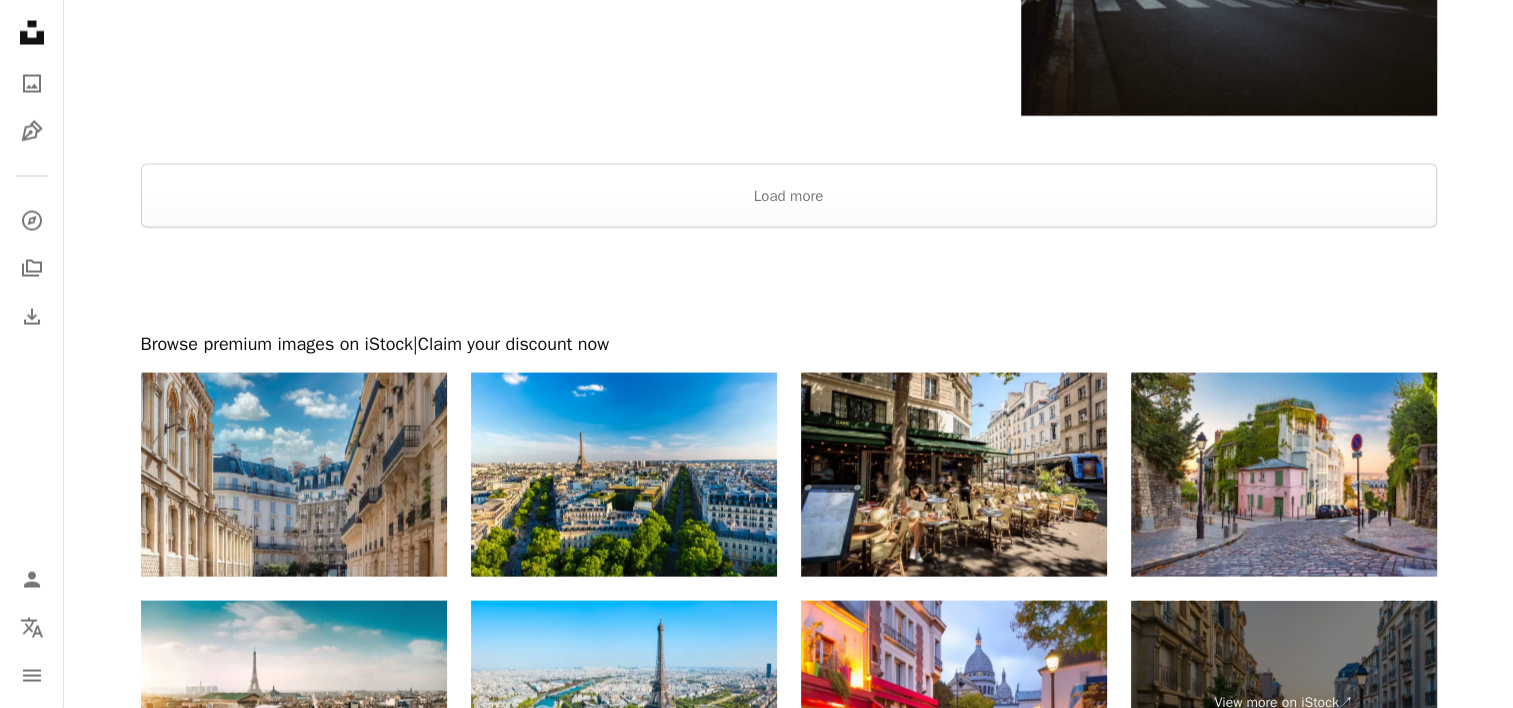 click at bounding box center (788, 280) 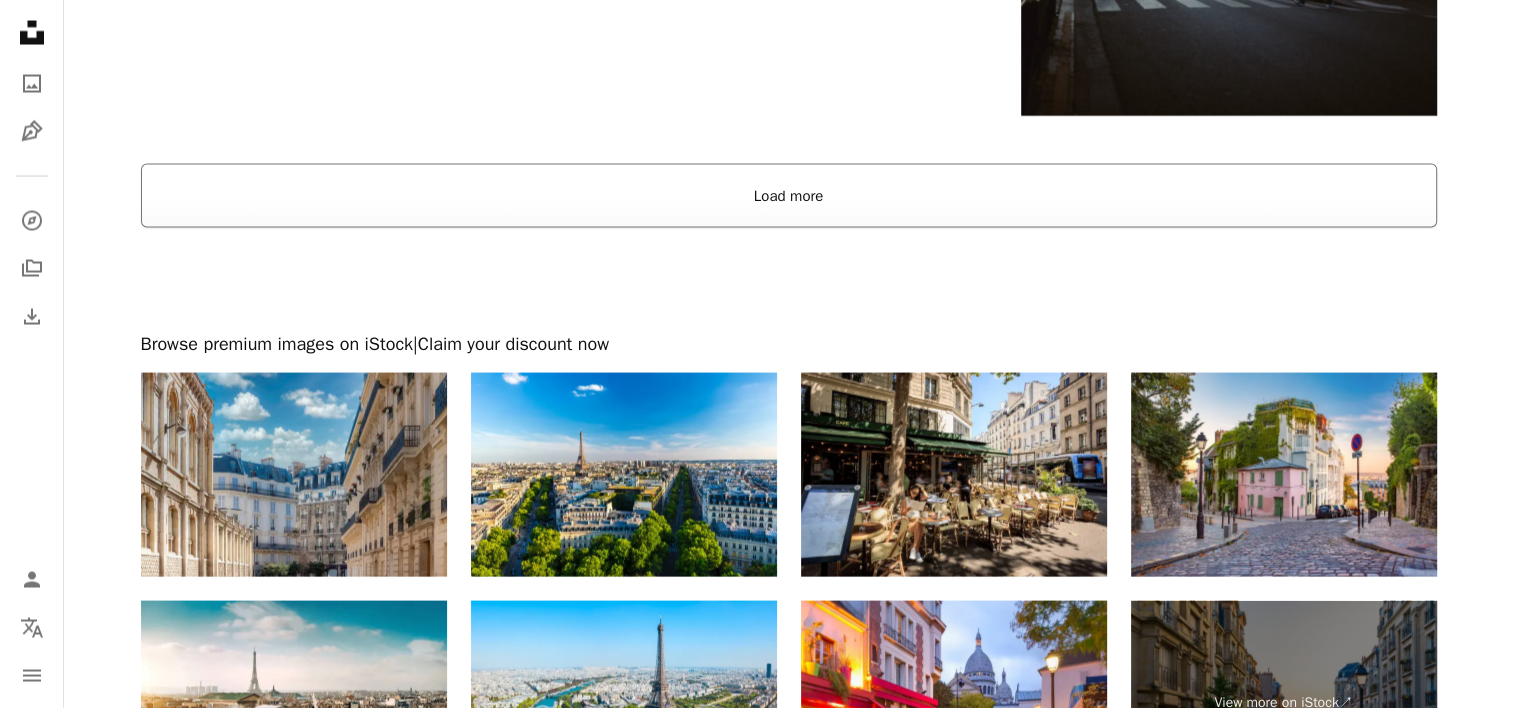 click on "Load more" at bounding box center (789, 196) 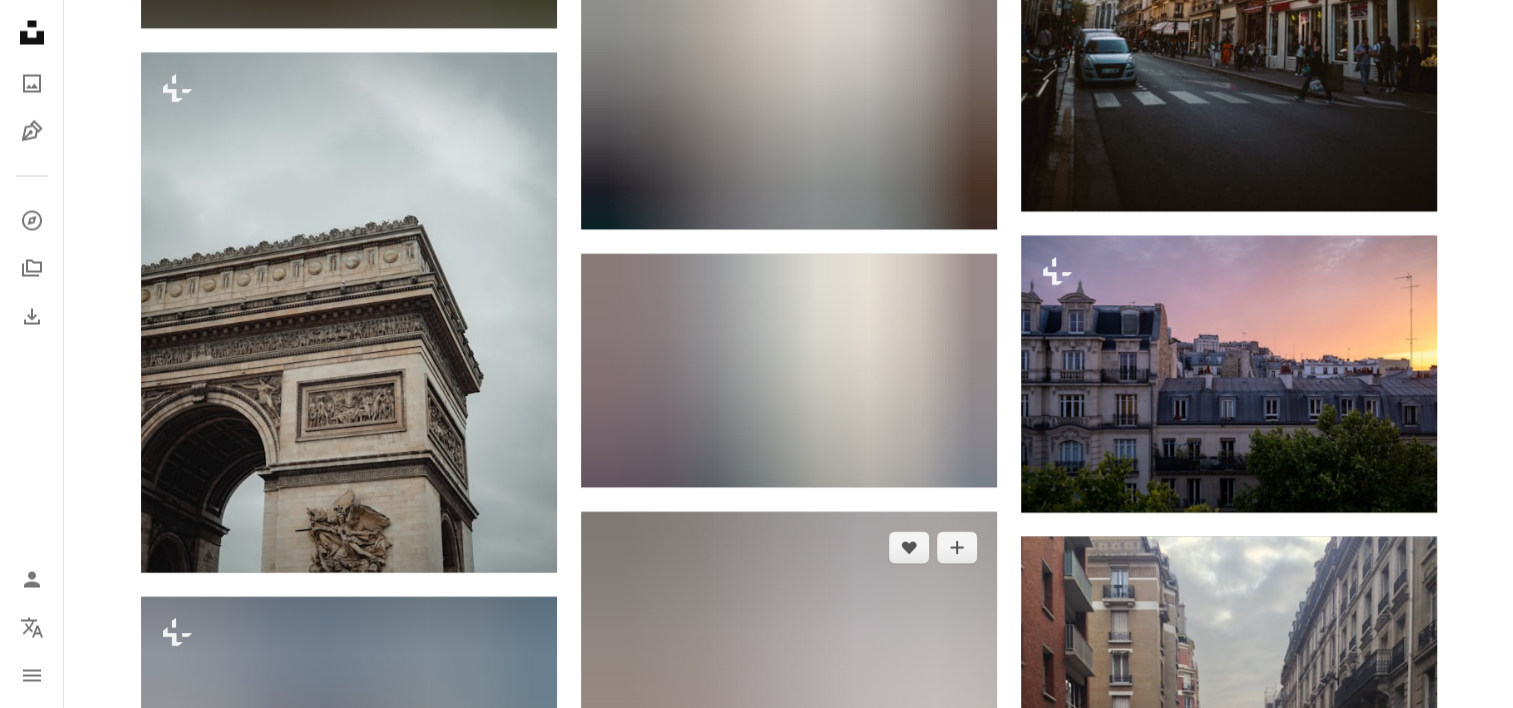 scroll, scrollTop: 3900, scrollLeft: 0, axis: vertical 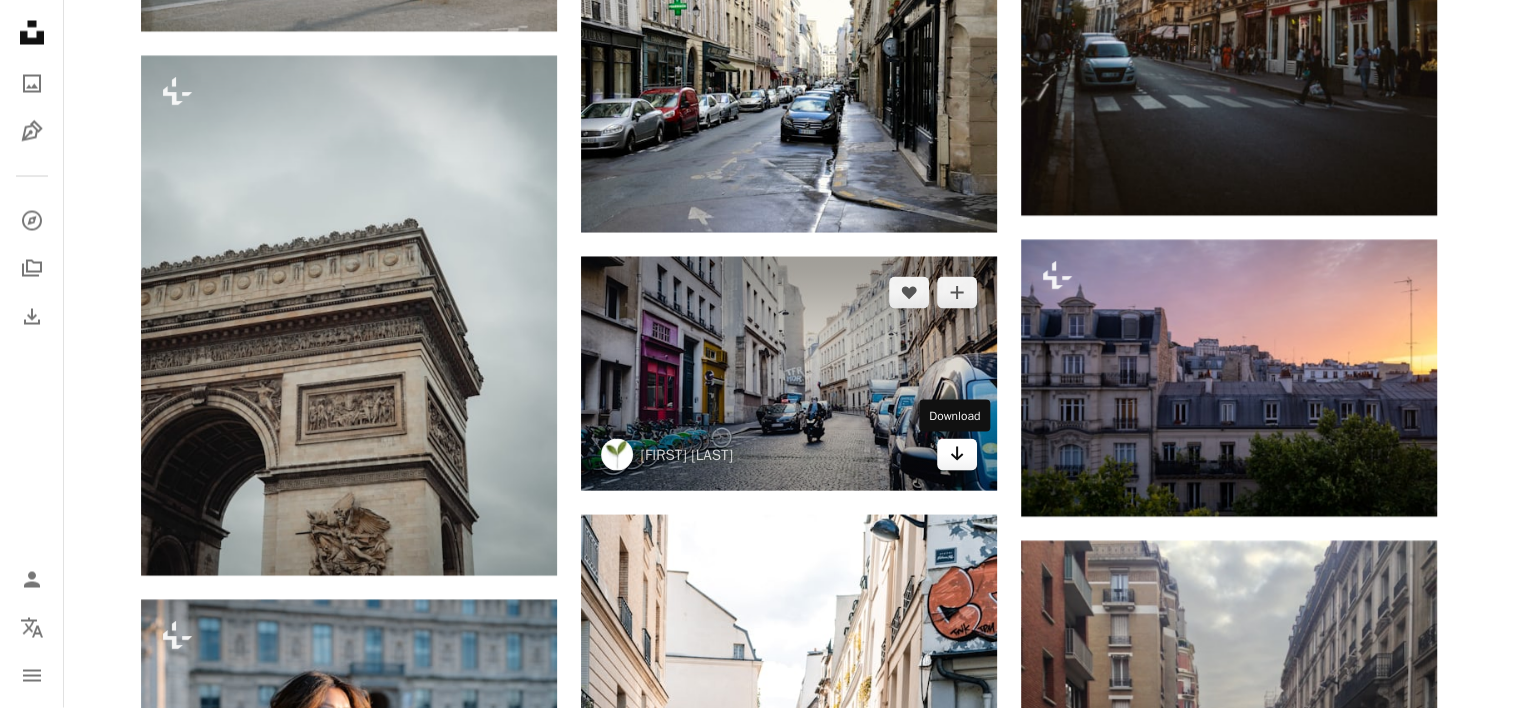 click at bounding box center (956, 454) 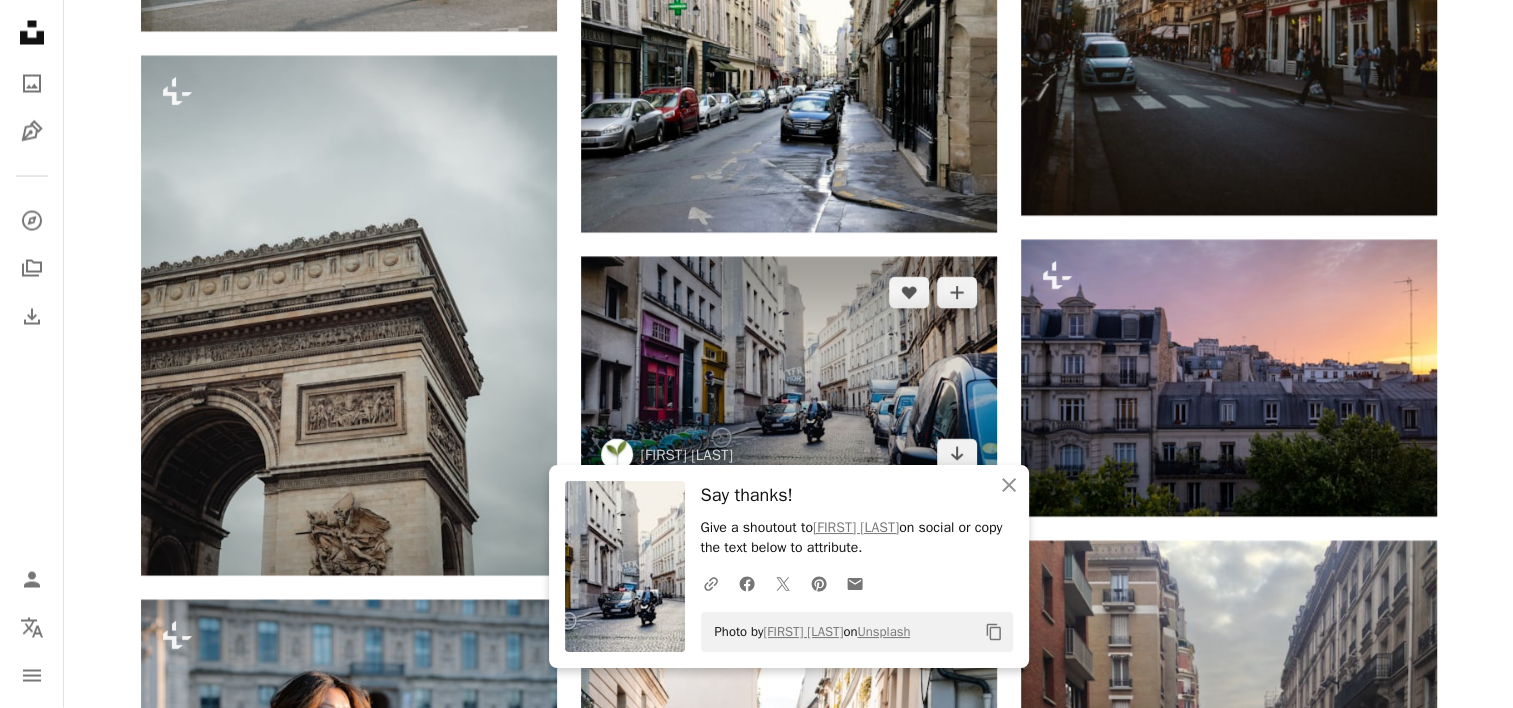 scroll, scrollTop: 4400, scrollLeft: 0, axis: vertical 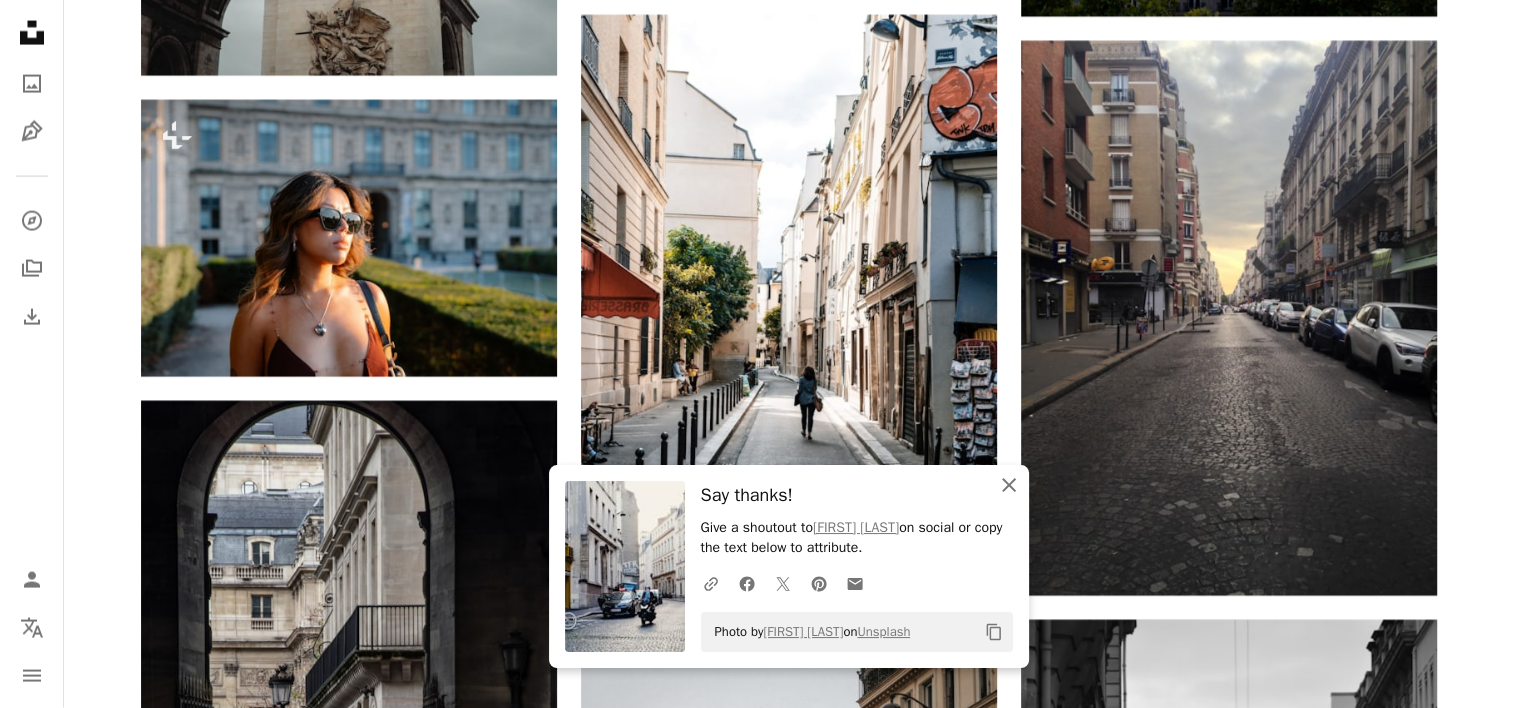 click at bounding box center (1009, 485) 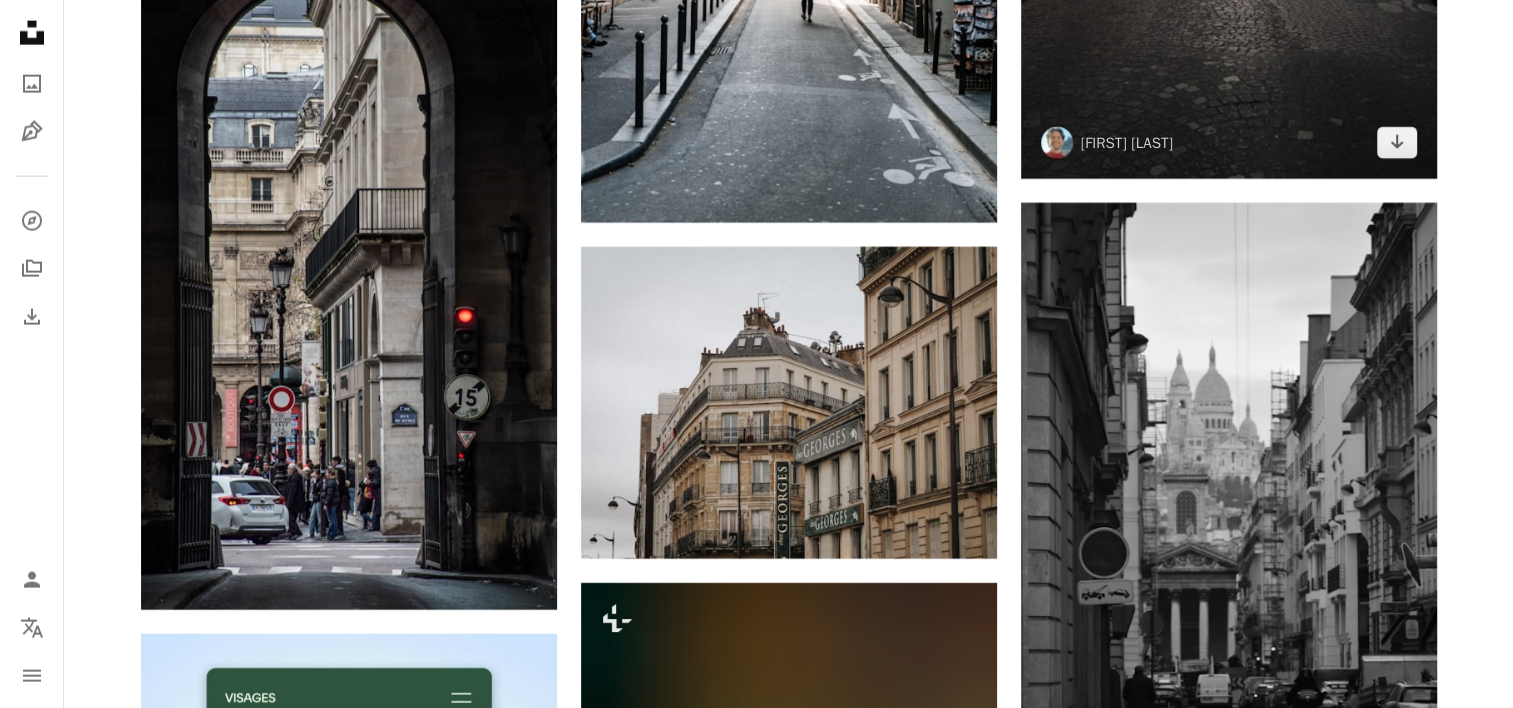 scroll, scrollTop: 4400, scrollLeft: 0, axis: vertical 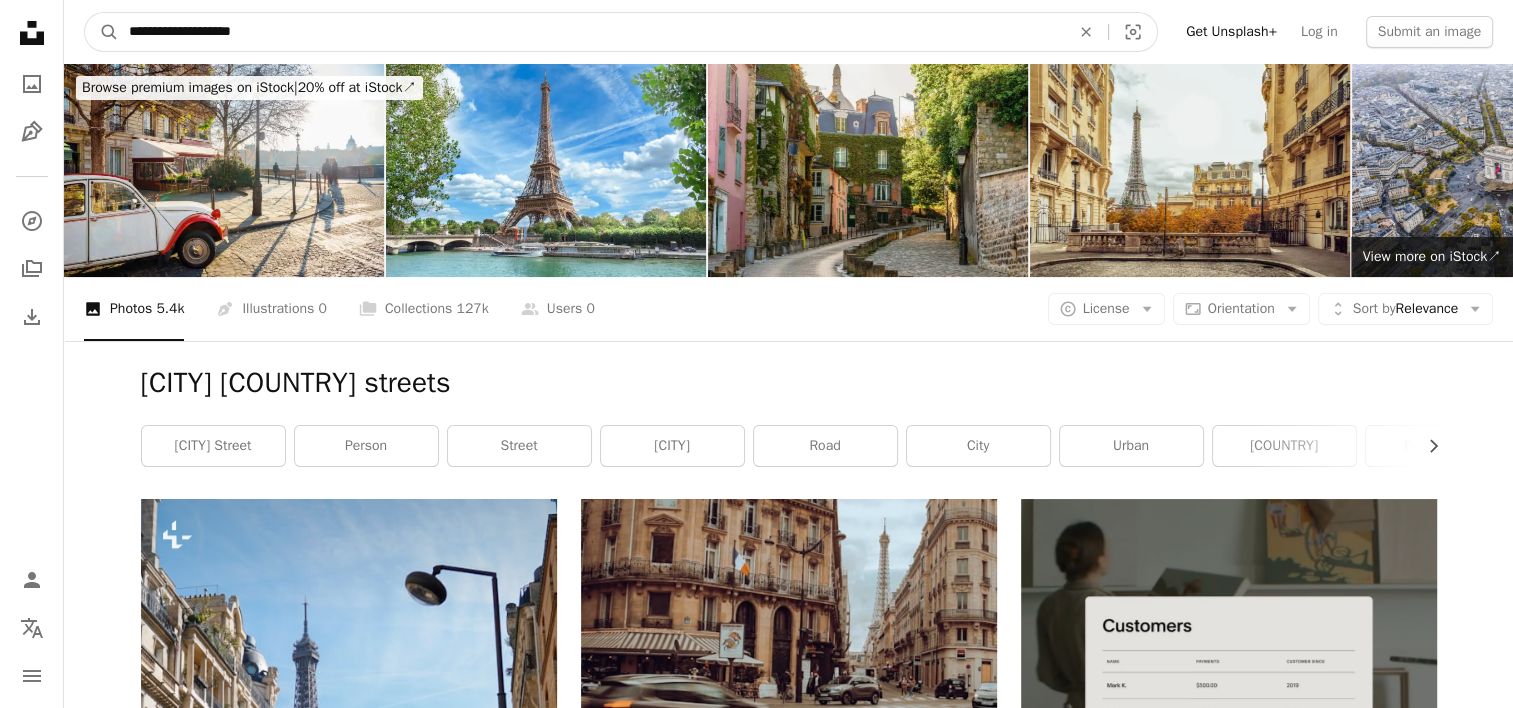 click on "**********" at bounding box center (591, 32) 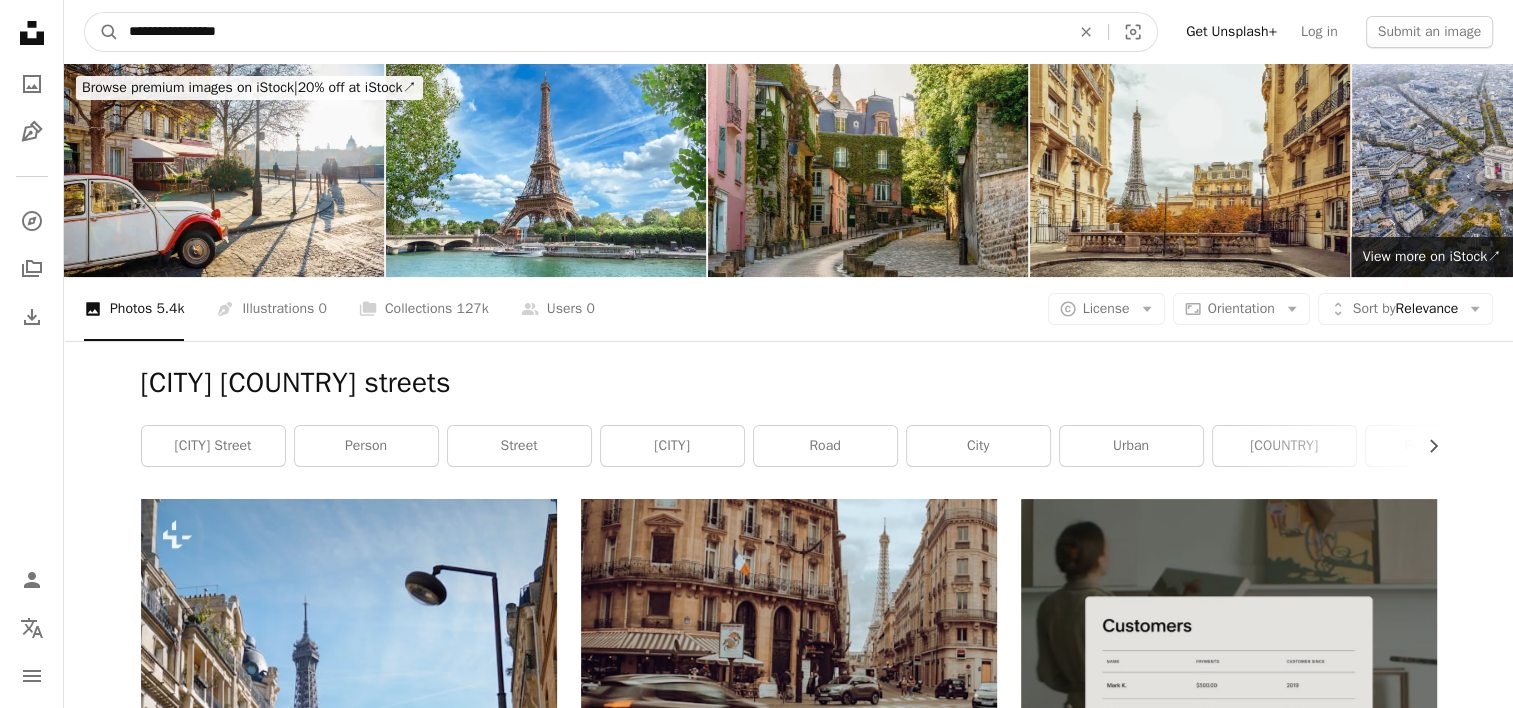 type on "**********" 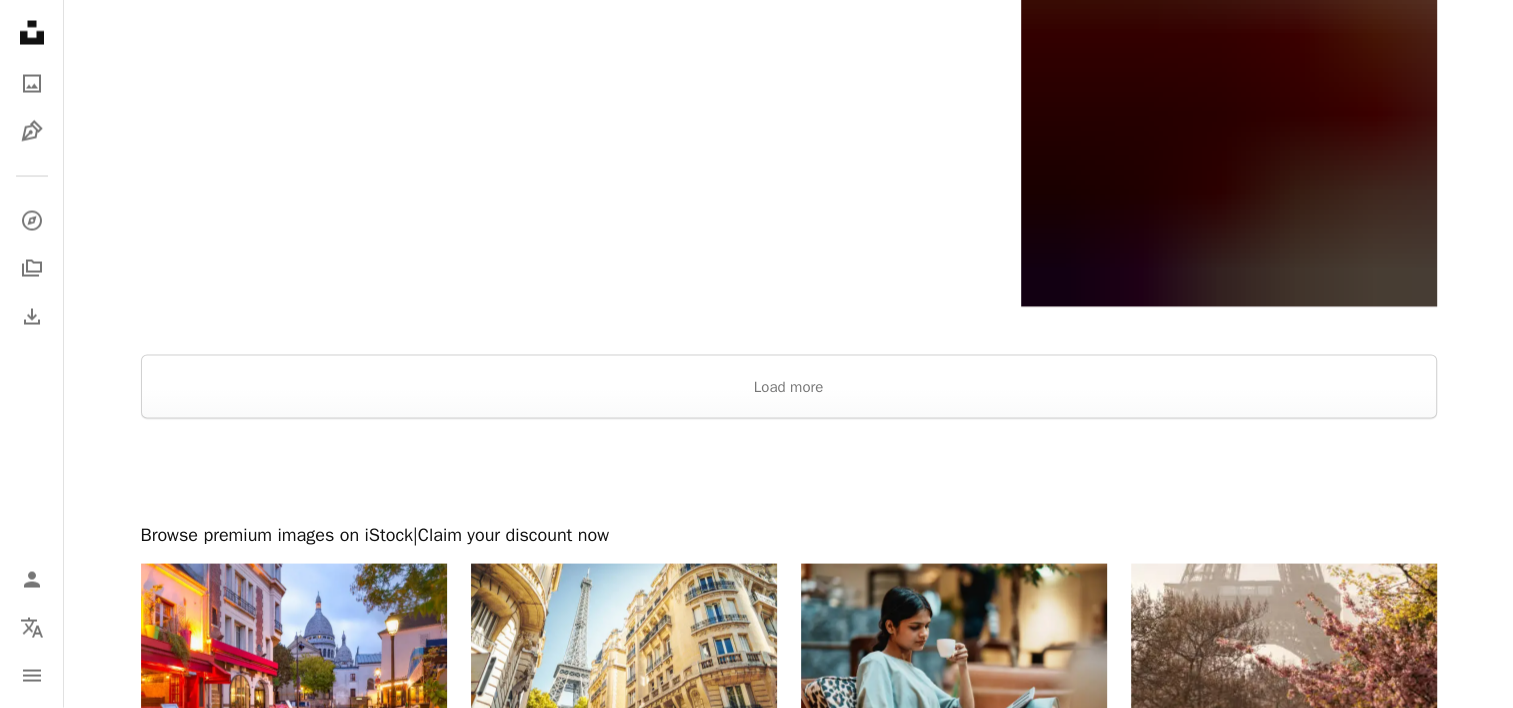 scroll, scrollTop: 4100, scrollLeft: 0, axis: vertical 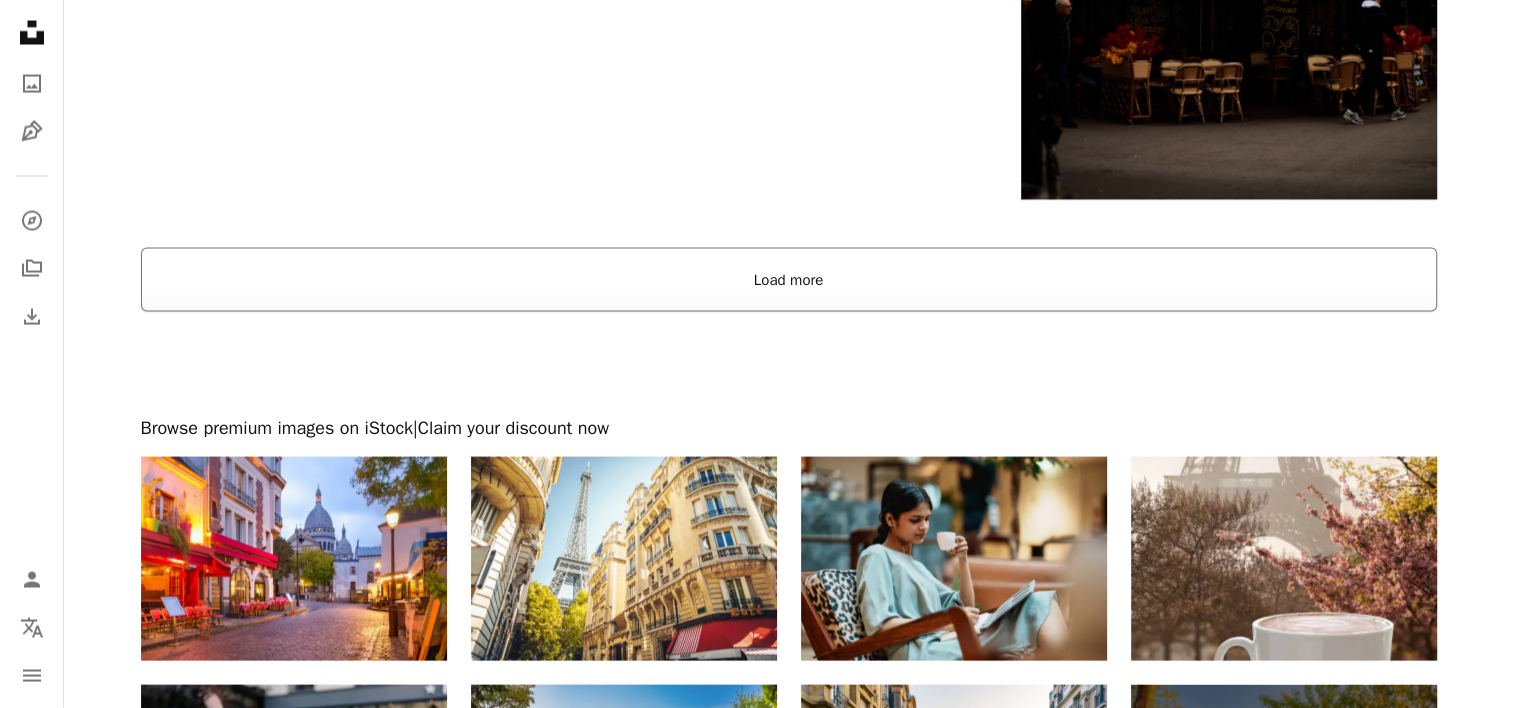 click on "Load more" at bounding box center [789, 280] 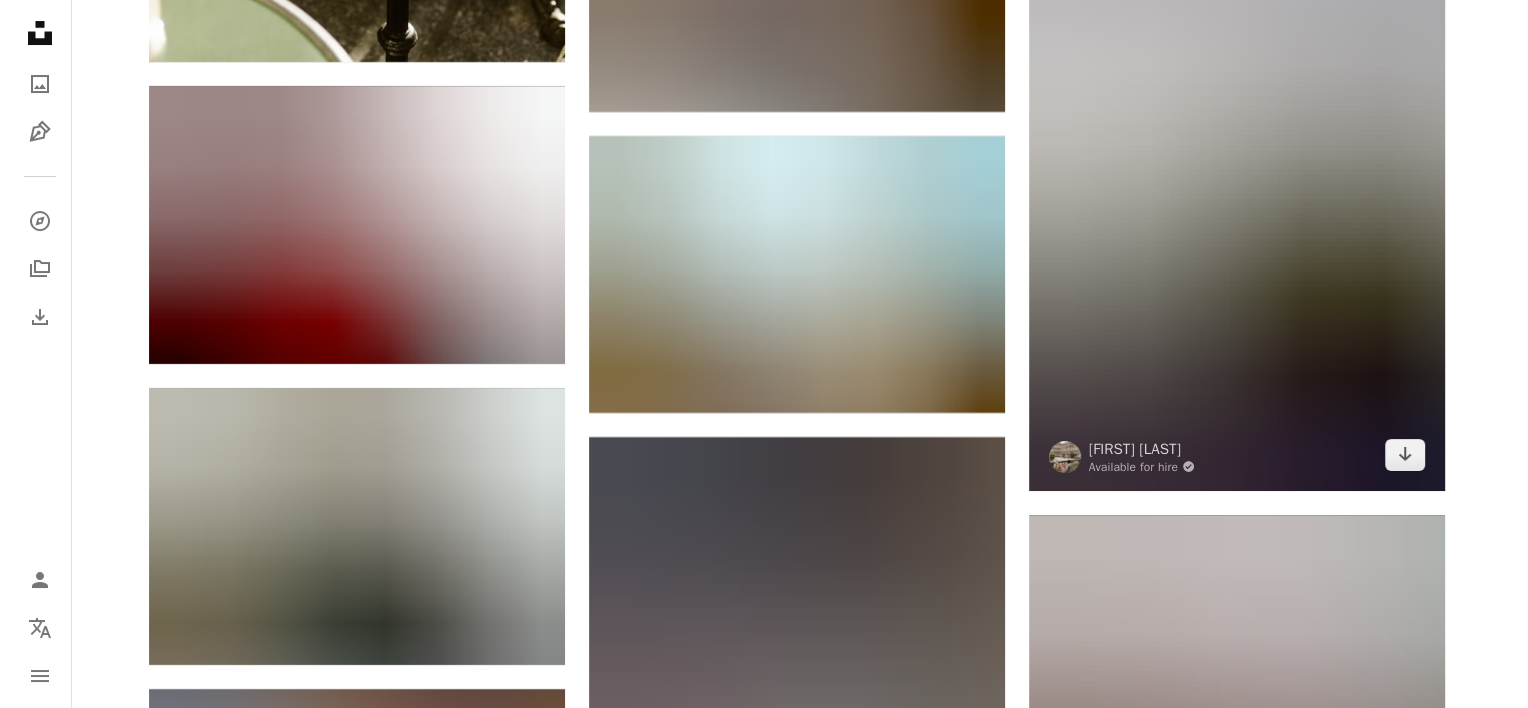 scroll, scrollTop: 7900, scrollLeft: 0, axis: vertical 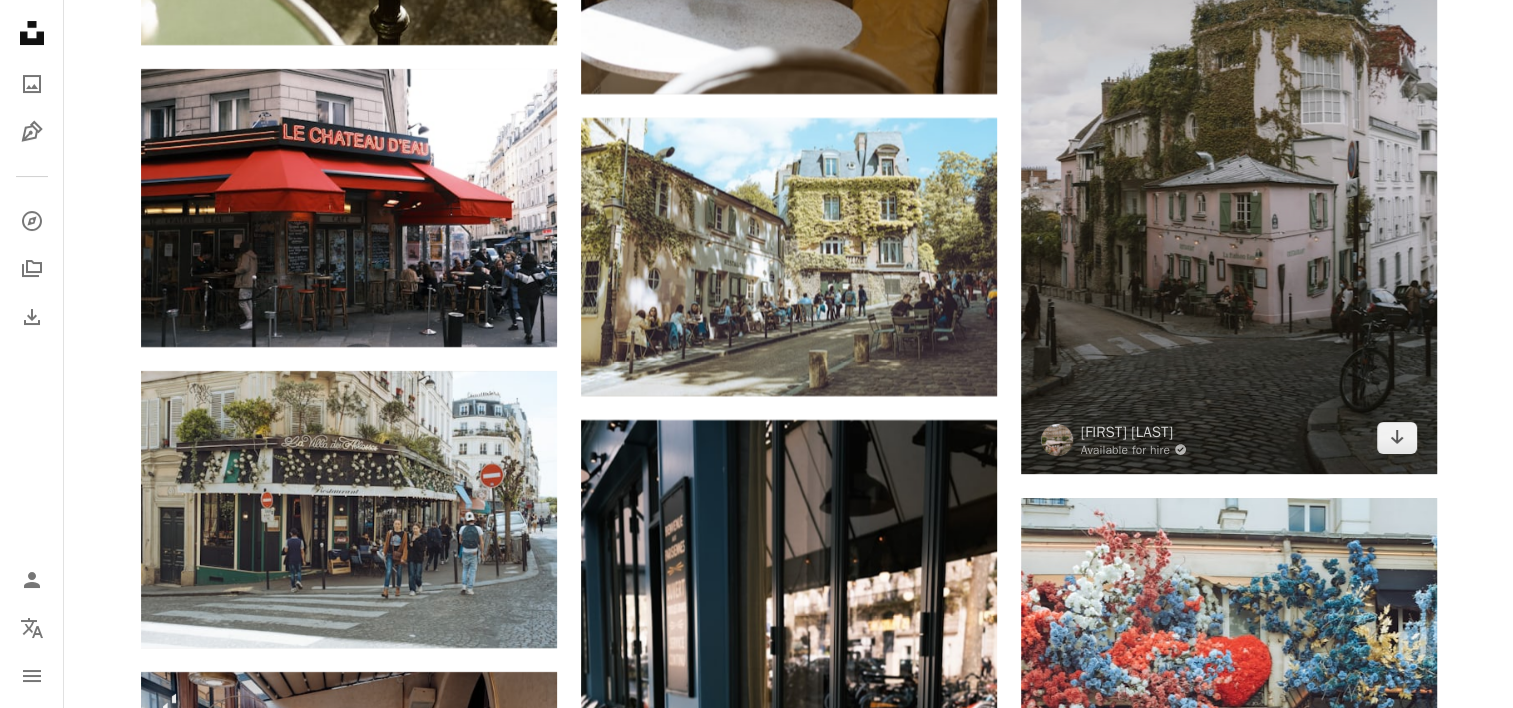 click at bounding box center (1229, 162) 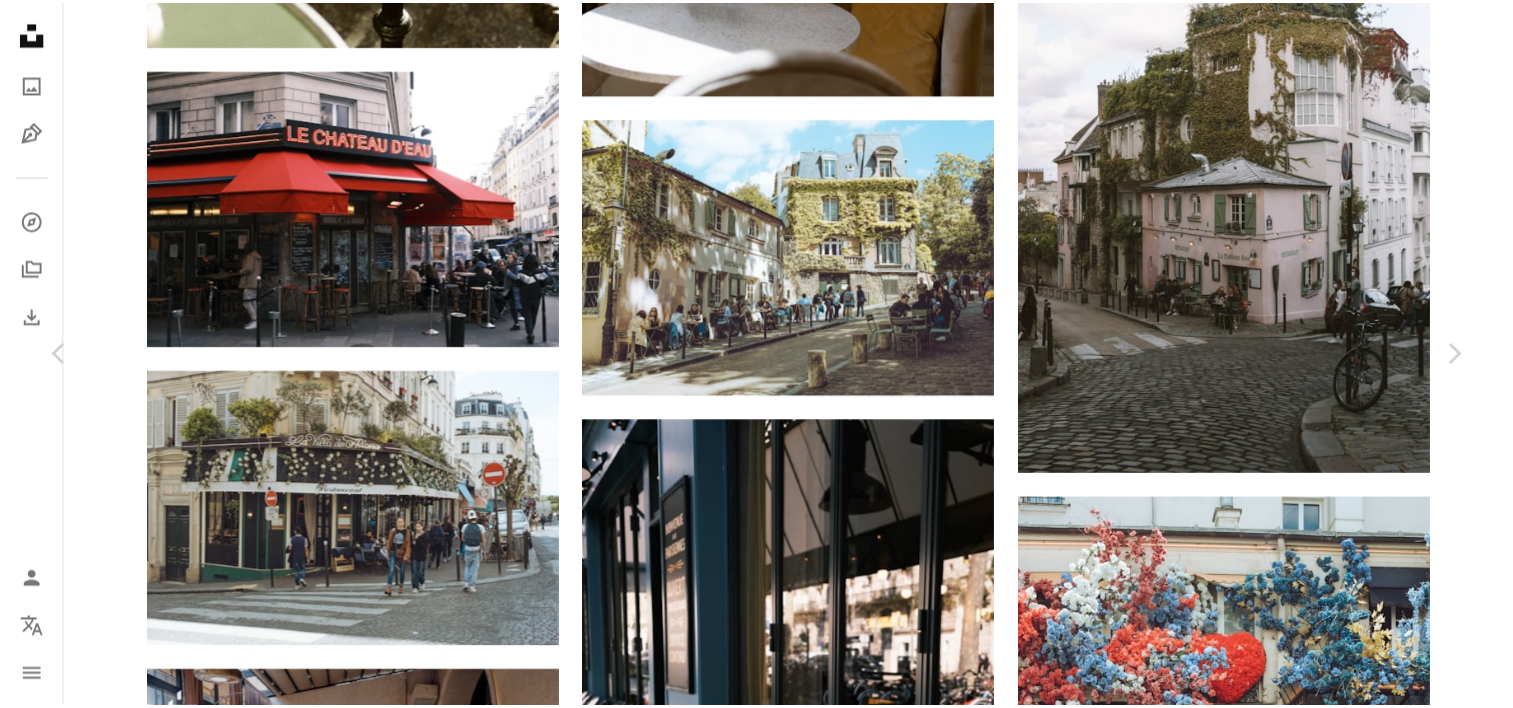 scroll, scrollTop: 0, scrollLeft: 0, axis: both 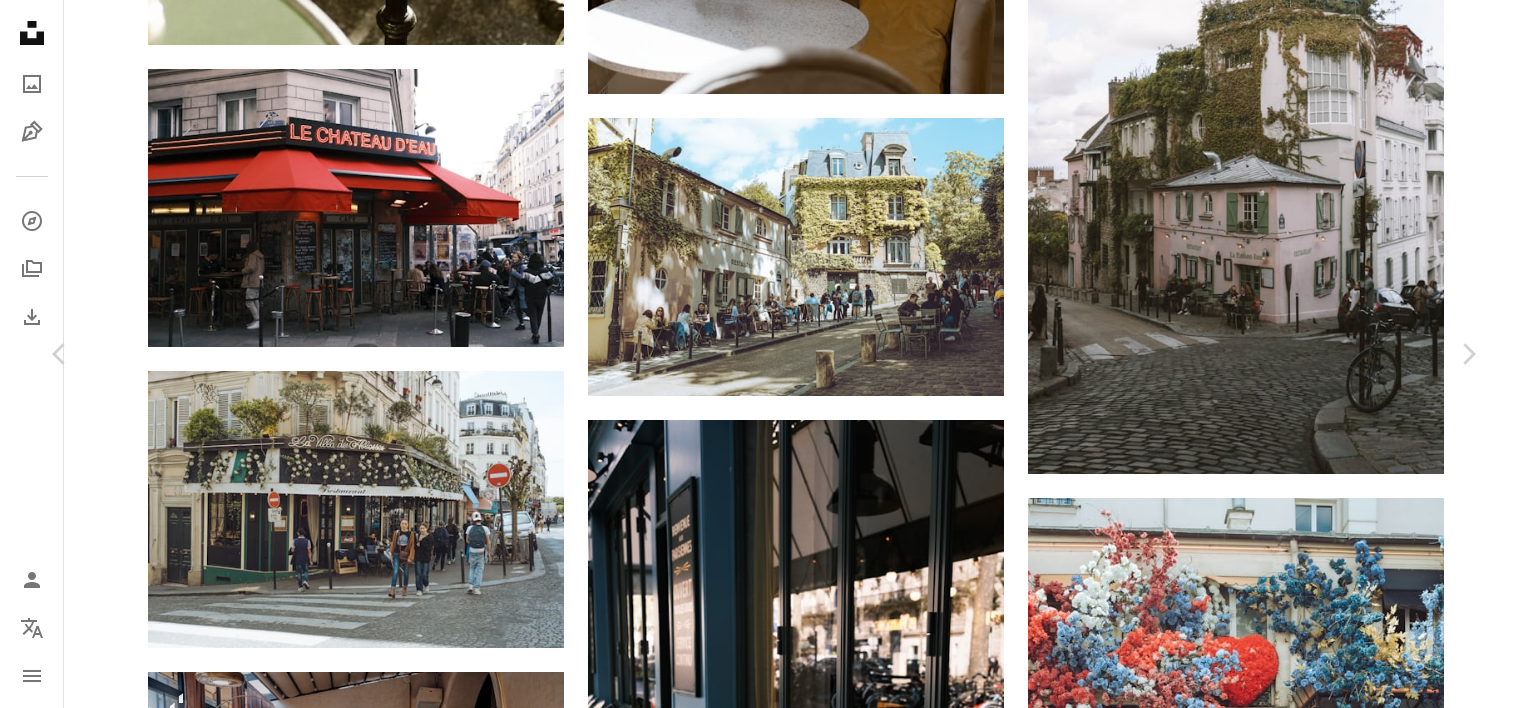 click on "An X shape" at bounding box center [20, 20] 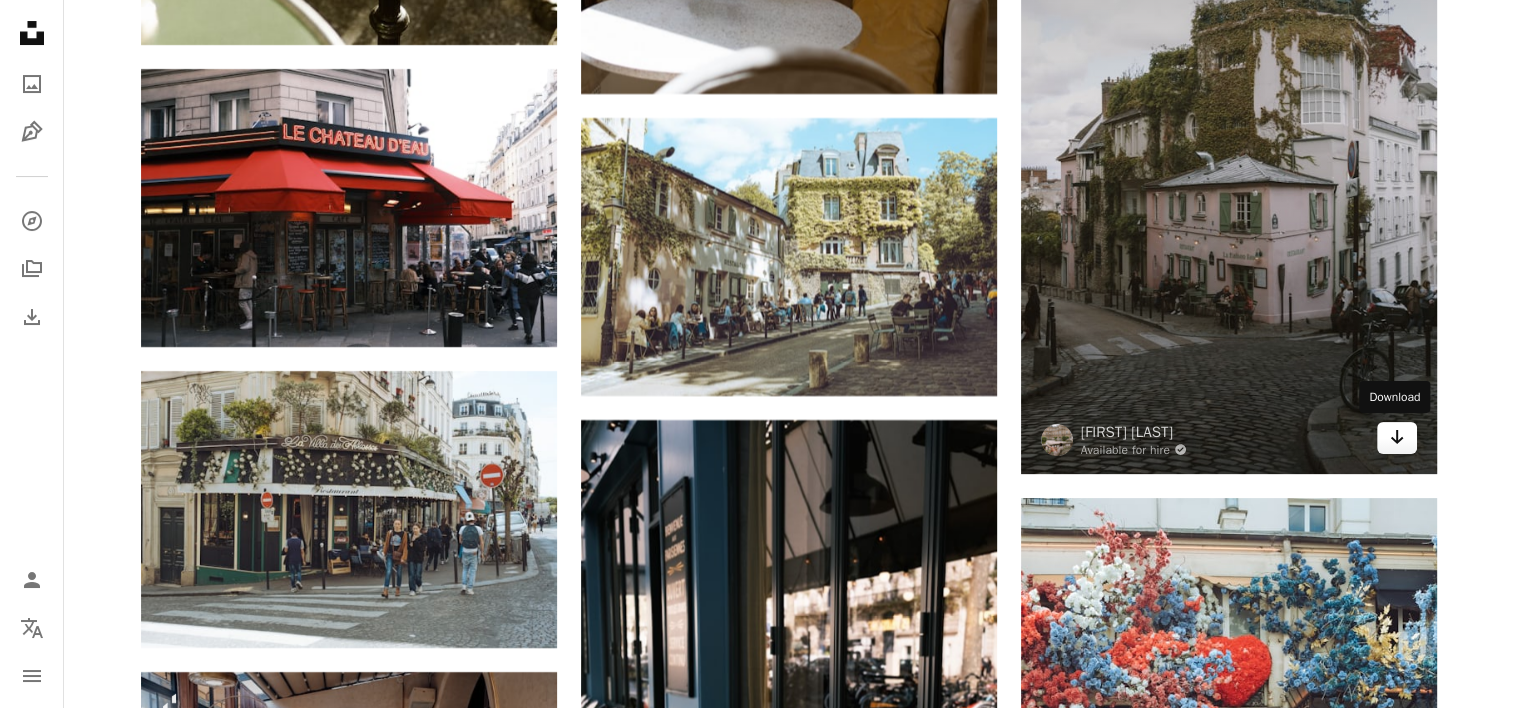 click on "Arrow pointing down" at bounding box center (1397, 437) 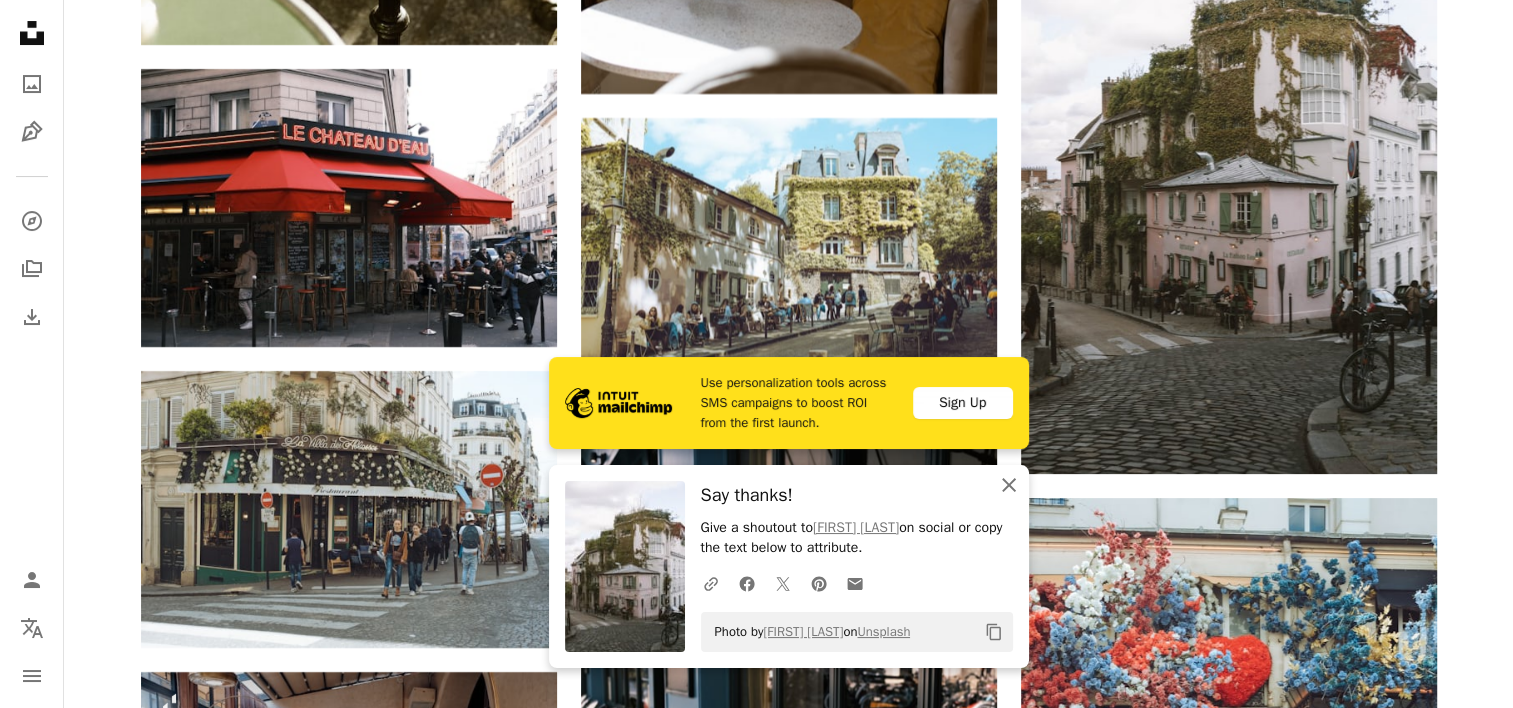 click on "An X shape" at bounding box center (1009, 485) 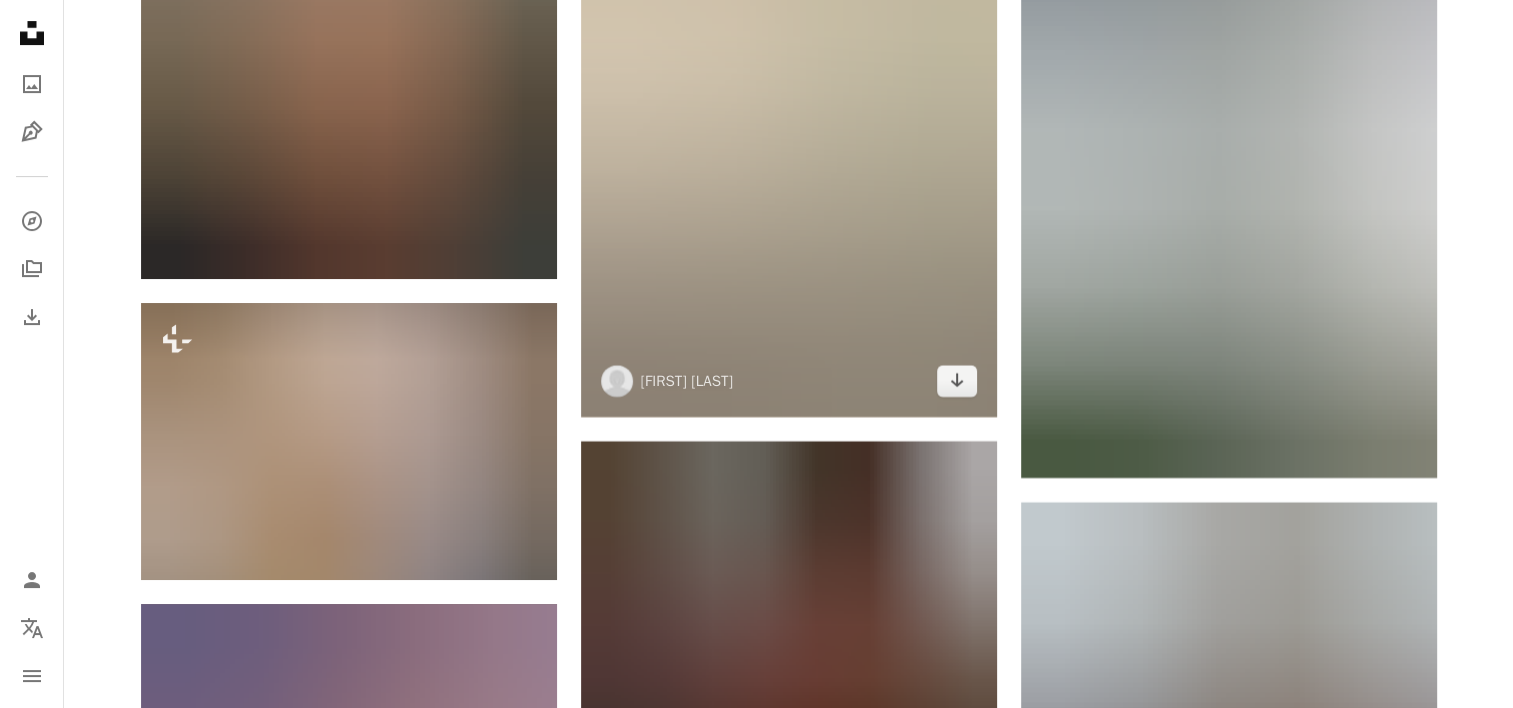scroll, scrollTop: 16000, scrollLeft: 0, axis: vertical 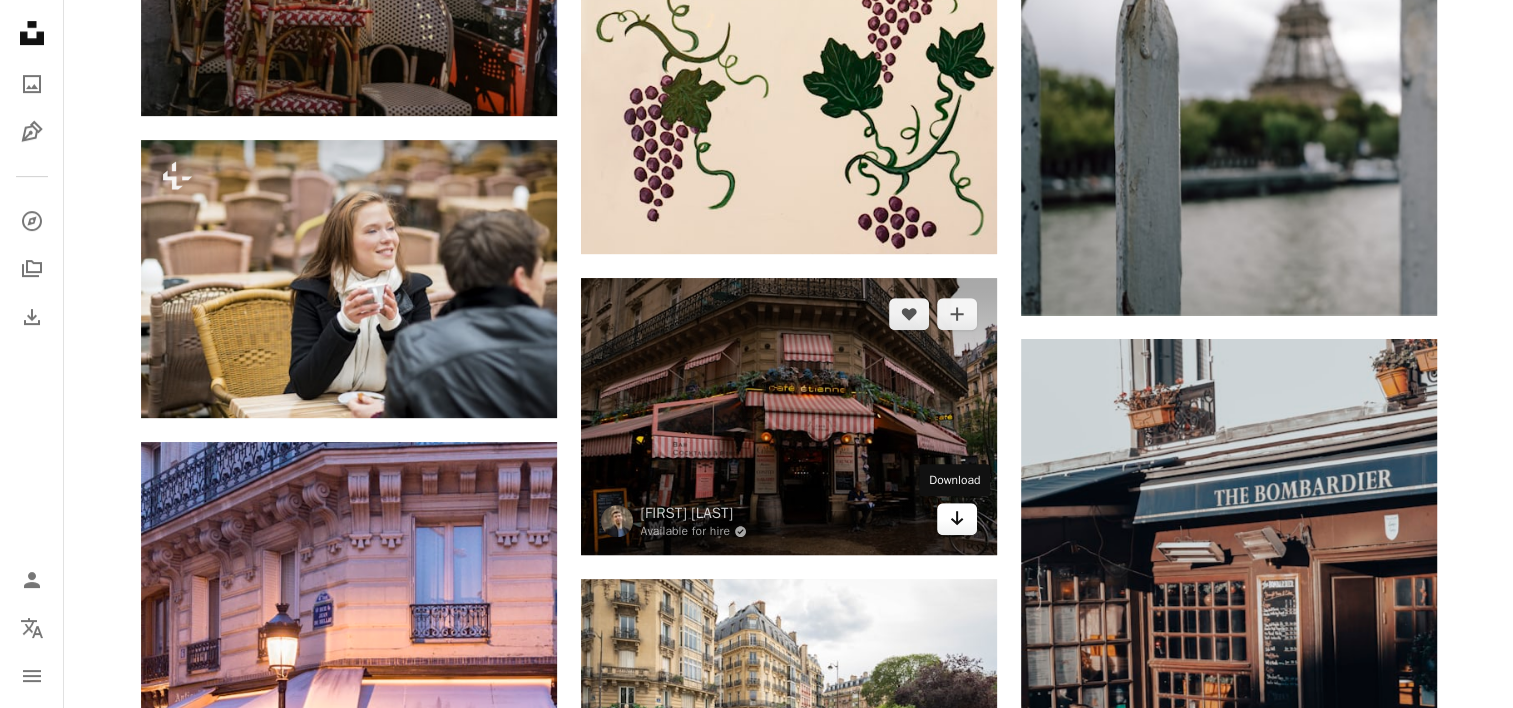 click on "Arrow pointing down" at bounding box center [957, 518] 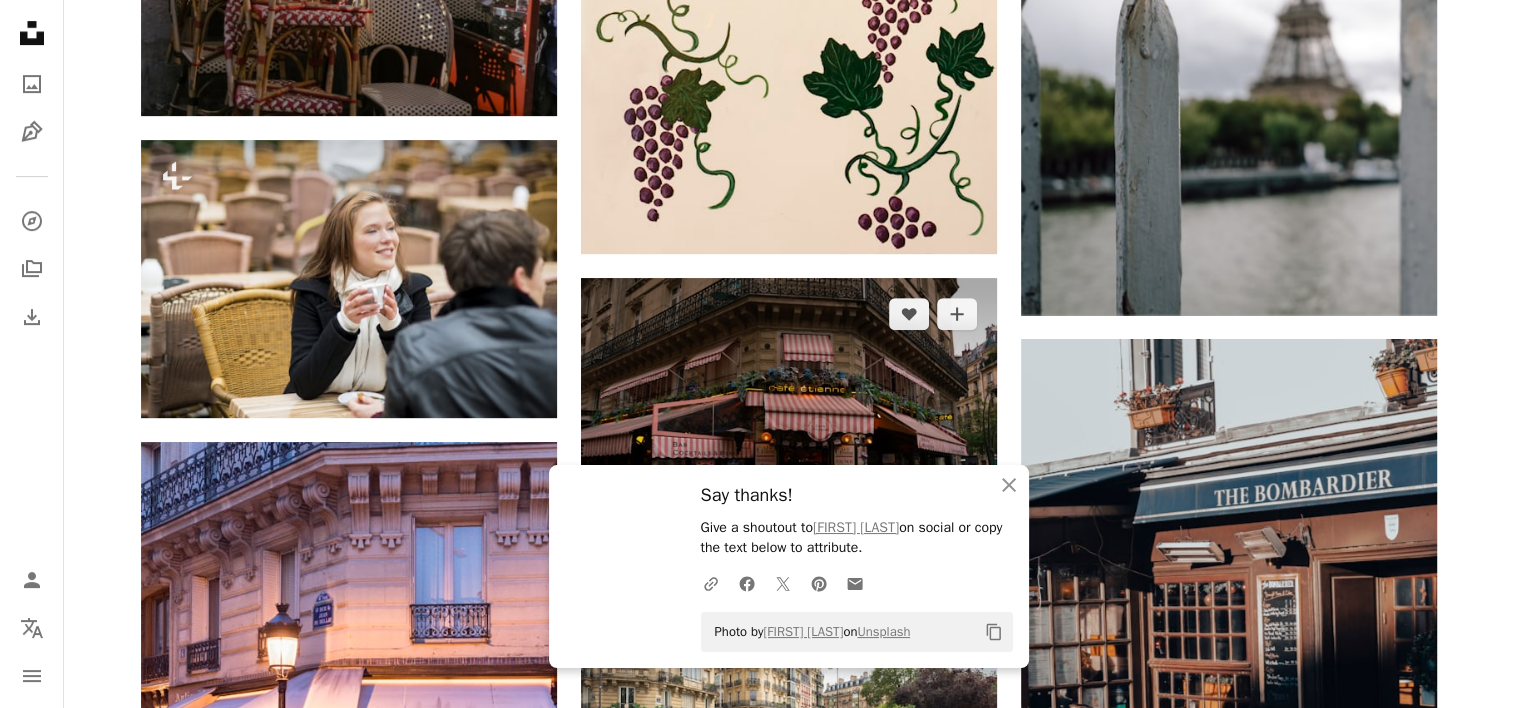 scroll, scrollTop: 16500, scrollLeft: 0, axis: vertical 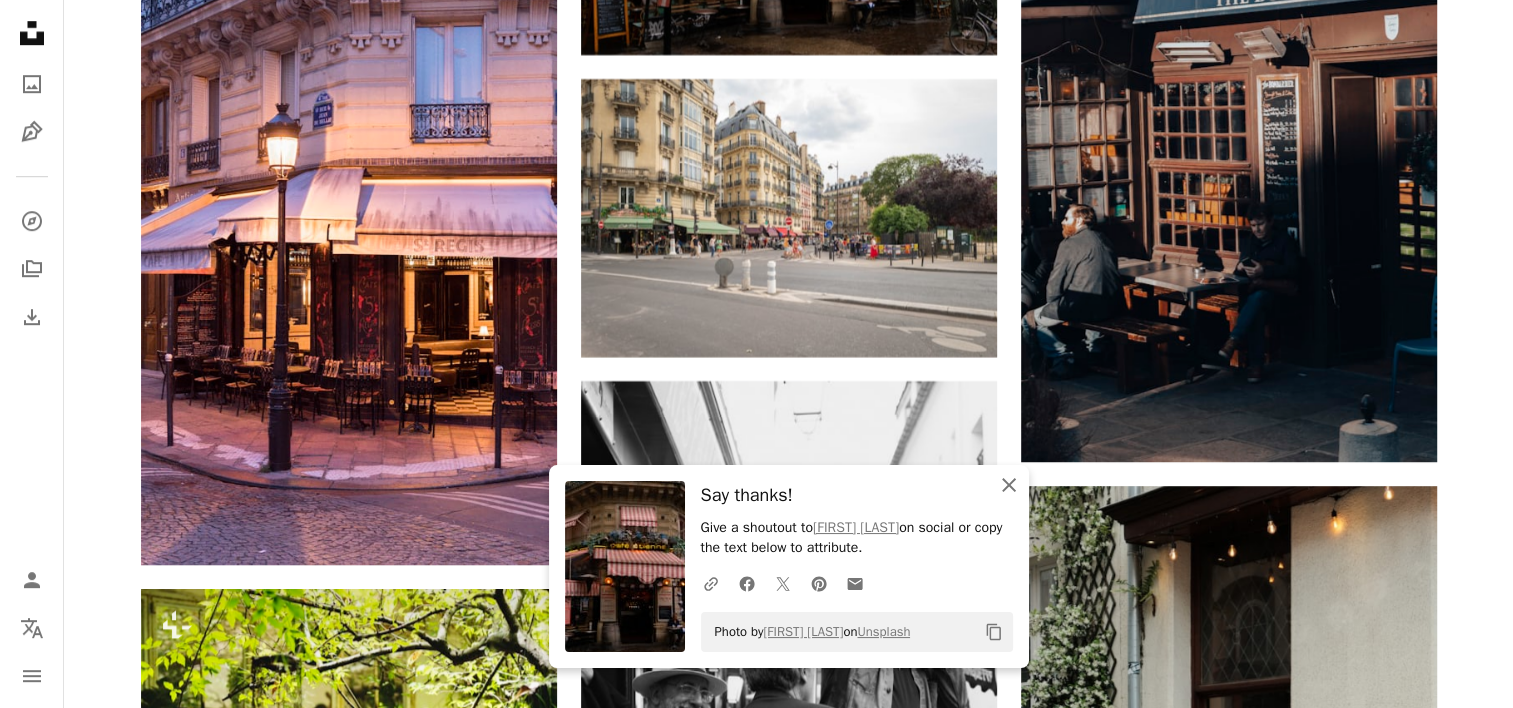 click on "An X shape" at bounding box center (1009, 485) 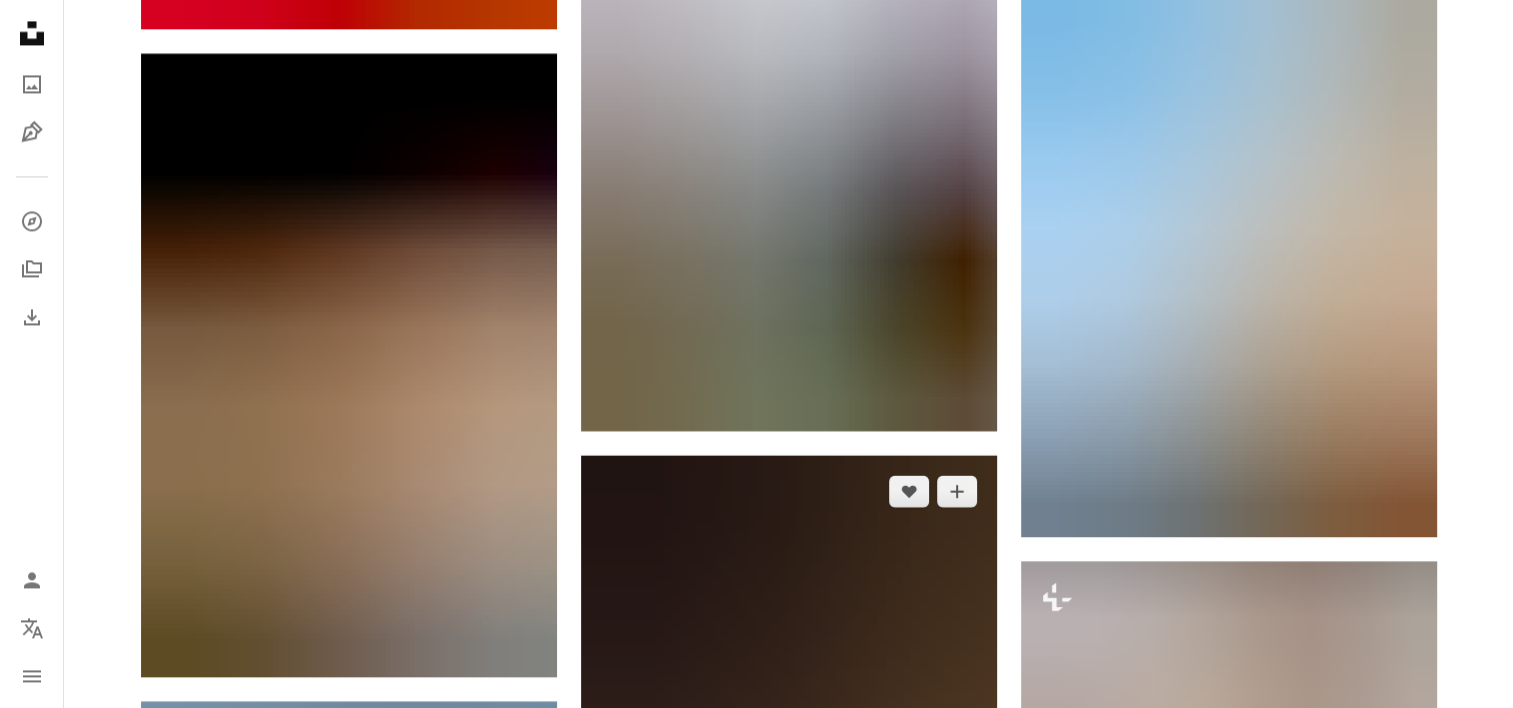 scroll, scrollTop: 17900, scrollLeft: 0, axis: vertical 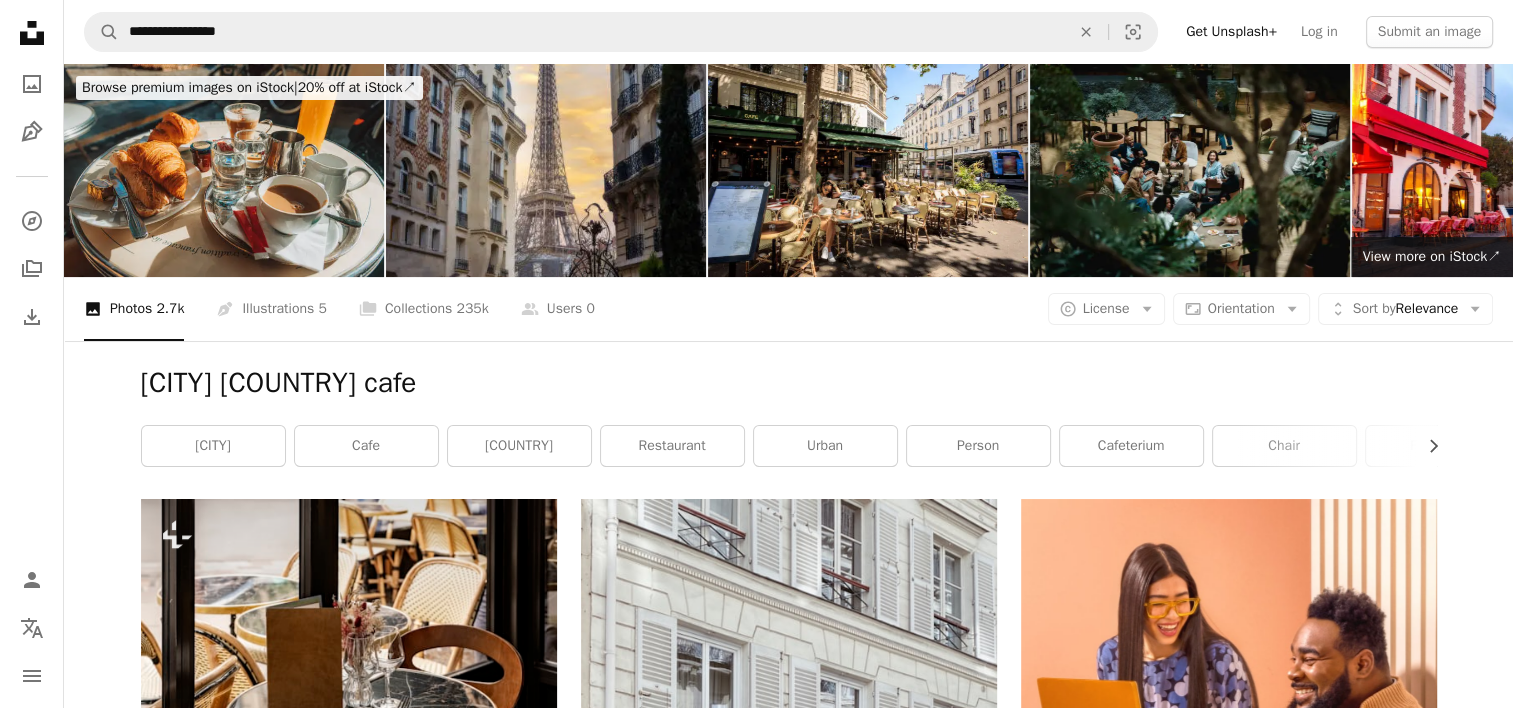 click on "**********" at bounding box center [788, 32] 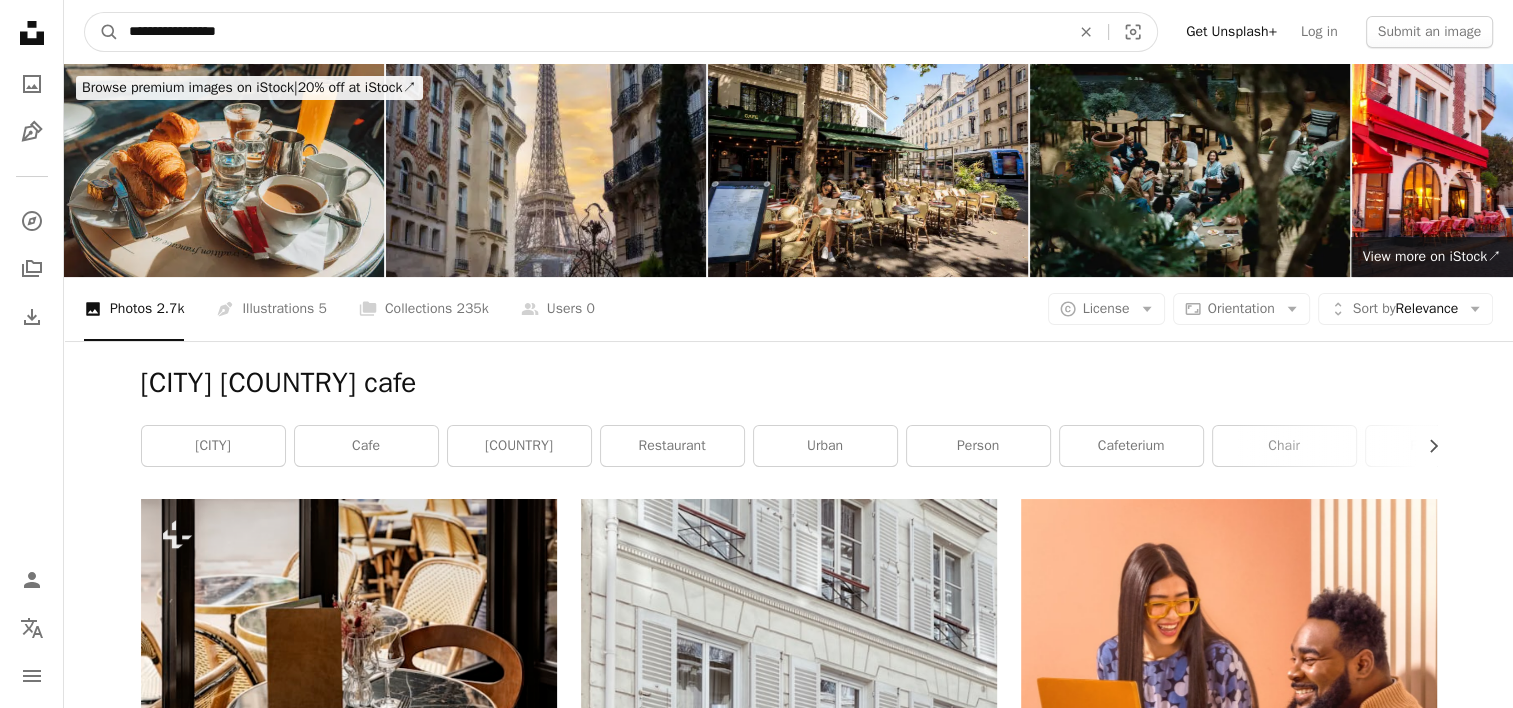 click on "**********" at bounding box center [591, 32] 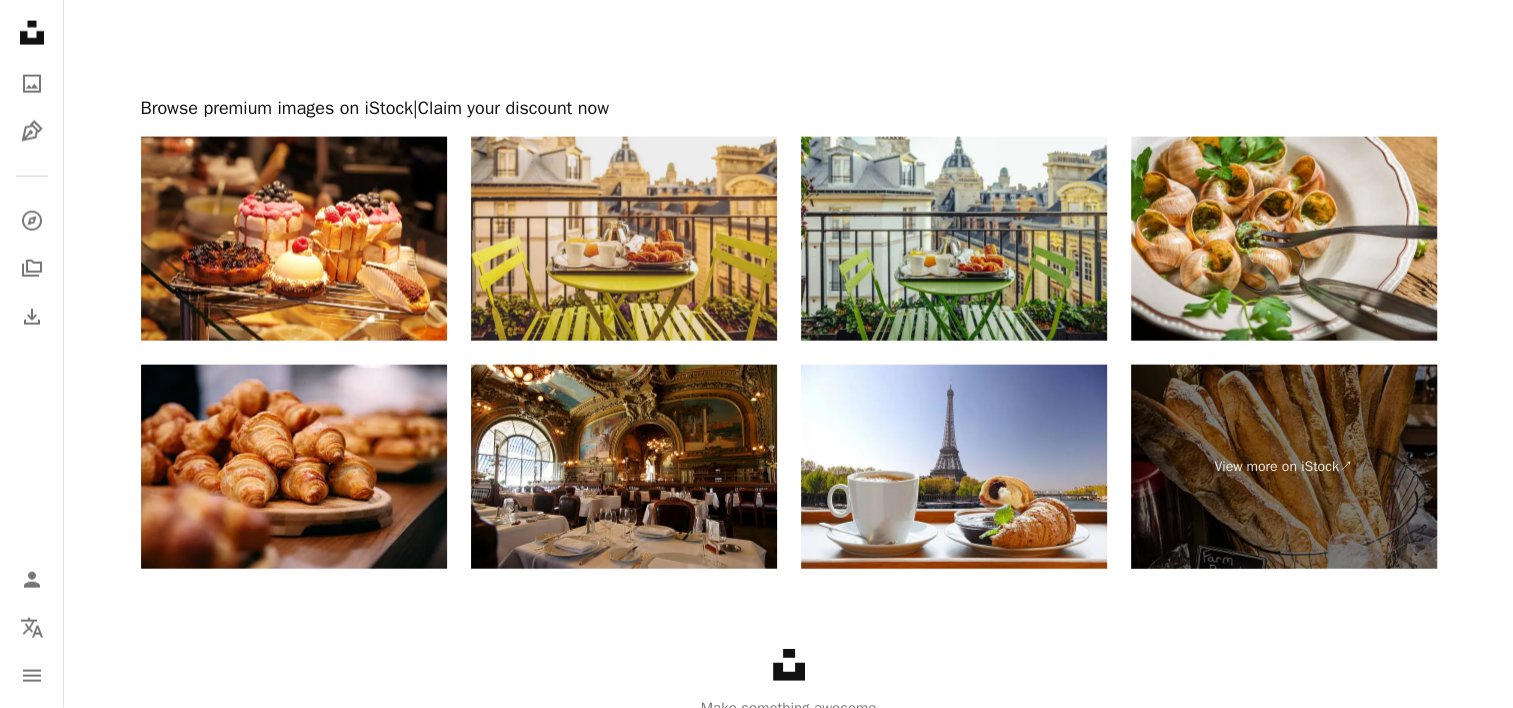scroll, scrollTop: 4000, scrollLeft: 0, axis: vertical 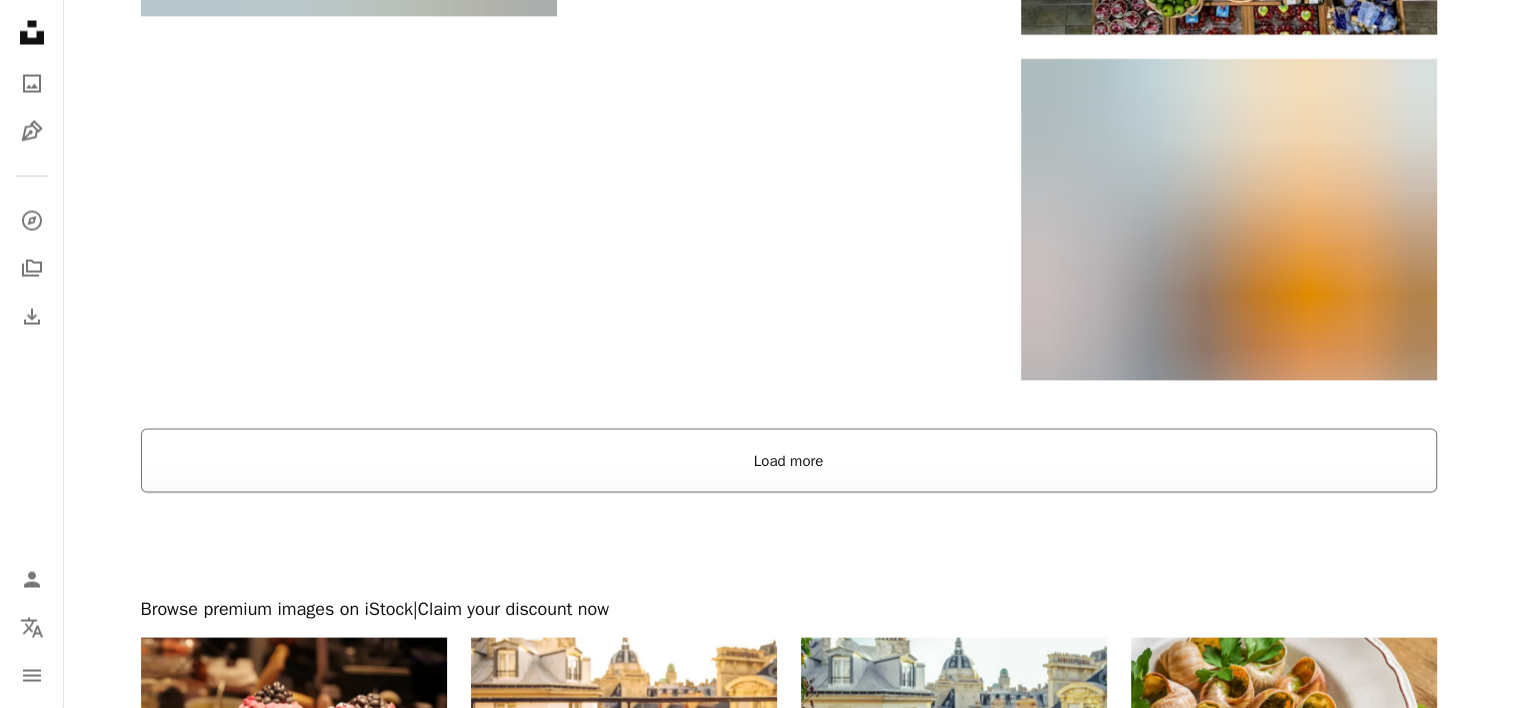 click on "Load more" at bounding box center [789, 461] 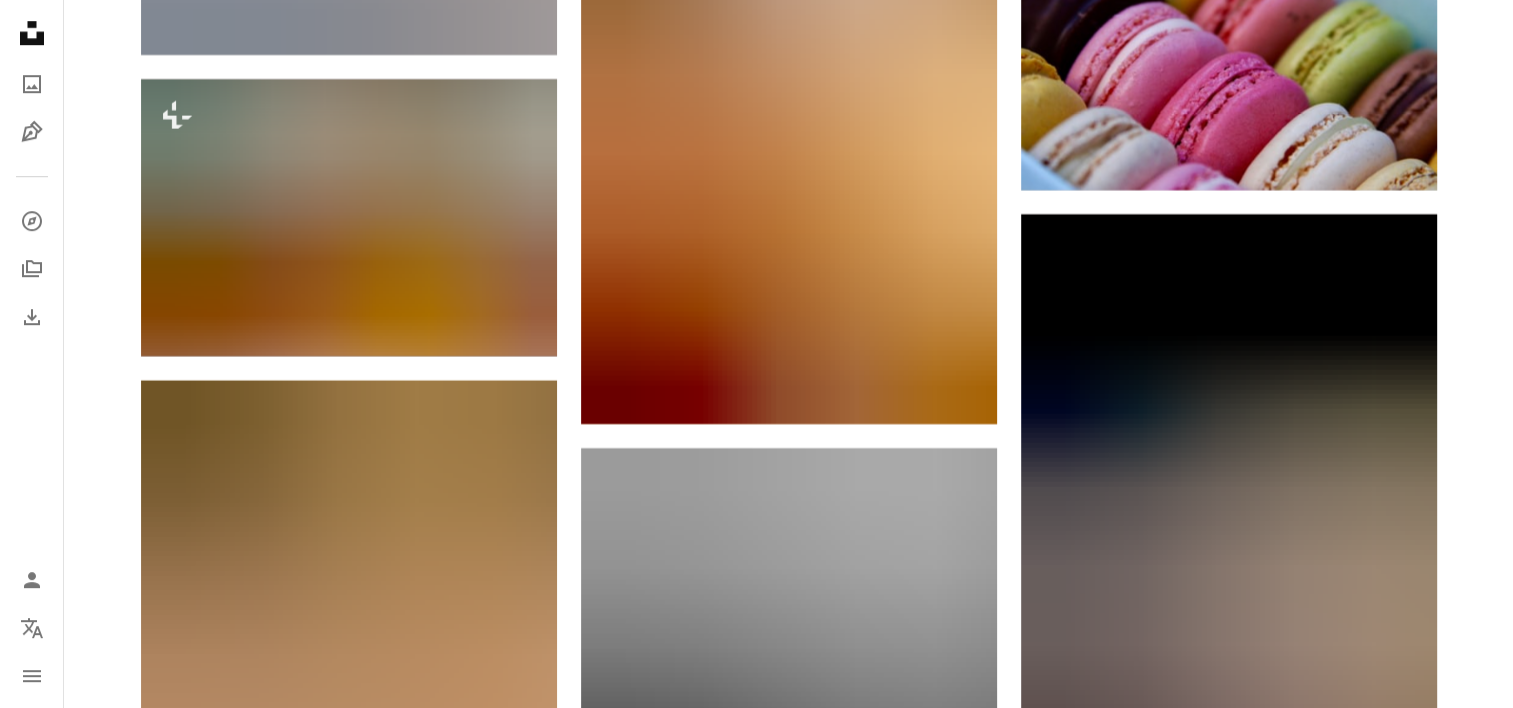scroll, scrollTop: 24200, scrollLeft: 0, axis: vertical 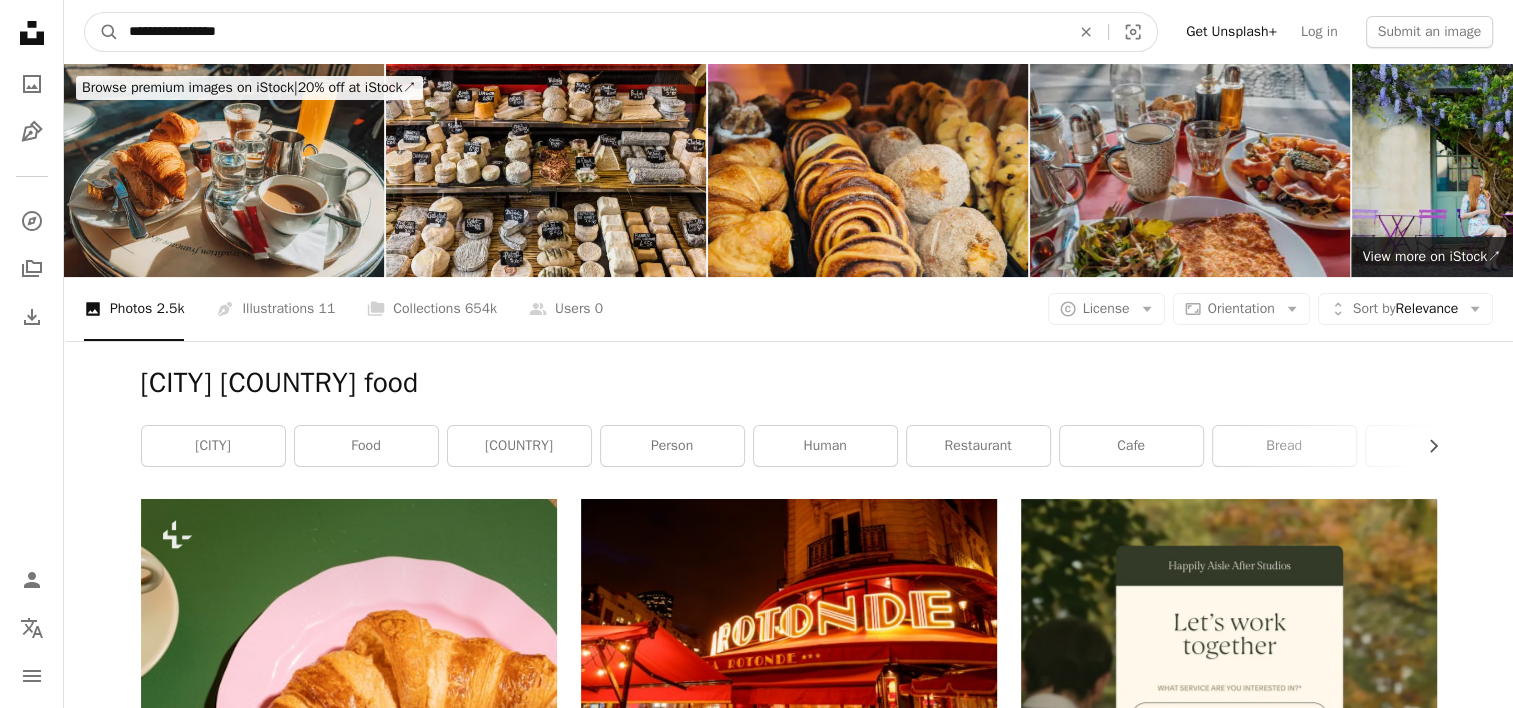 drag, startPoint x: 344, startPoint y: 40, endPoint x: 64, endPoint y: 34, distance: 280.06427 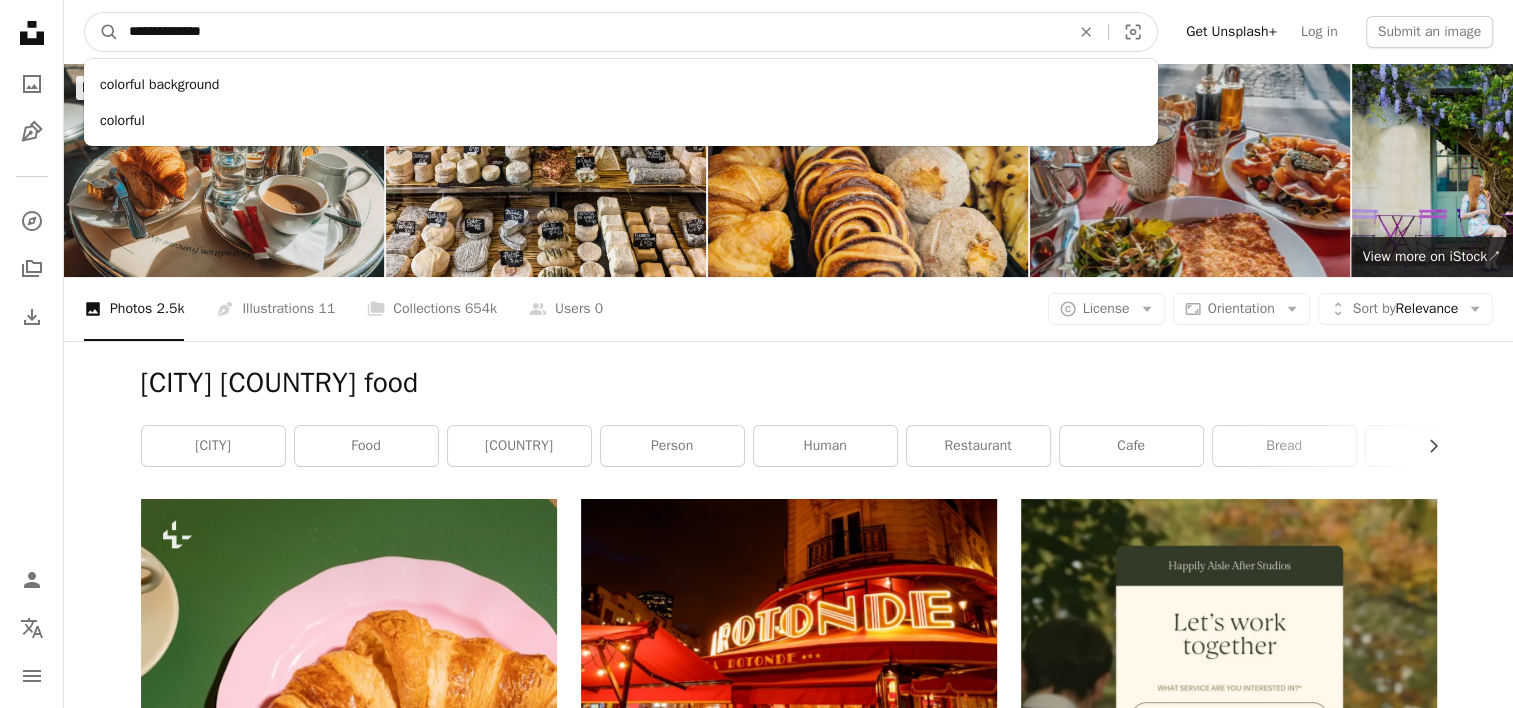type on "**********" 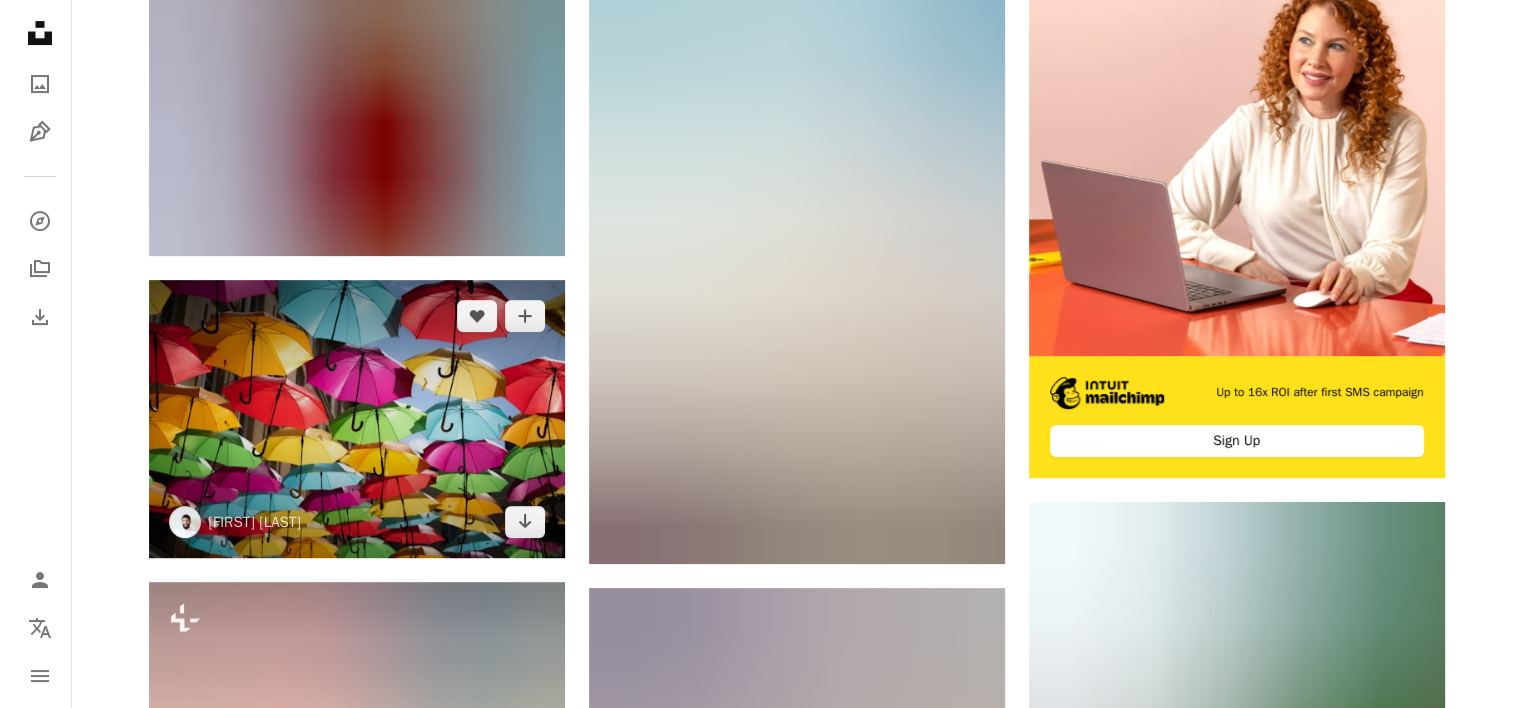 scroll, scrollTop: 600, scrollLeft: 0, axis: vertical 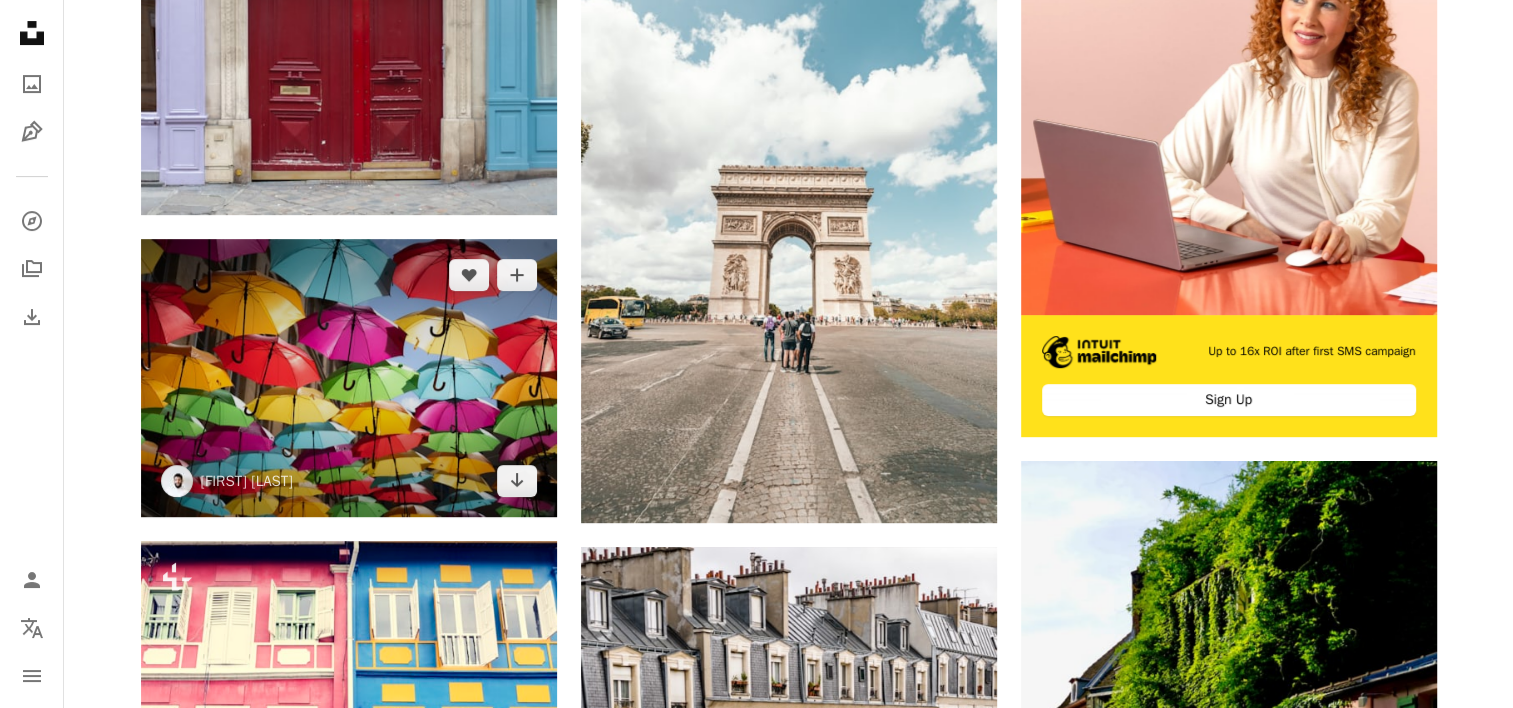 click at bounding box center [349, 378] 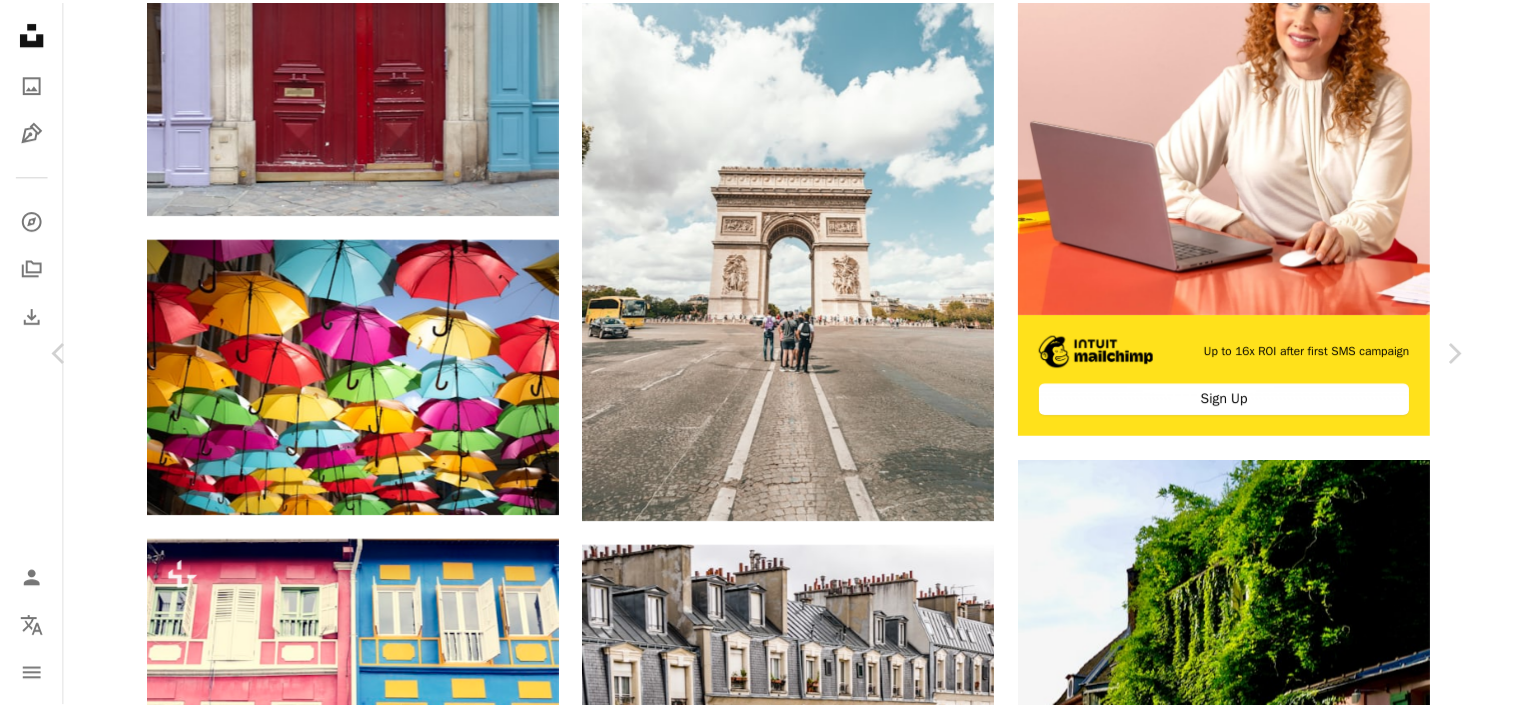 scroll, scrollTop: 0, scrollLeft: 0, axis: both 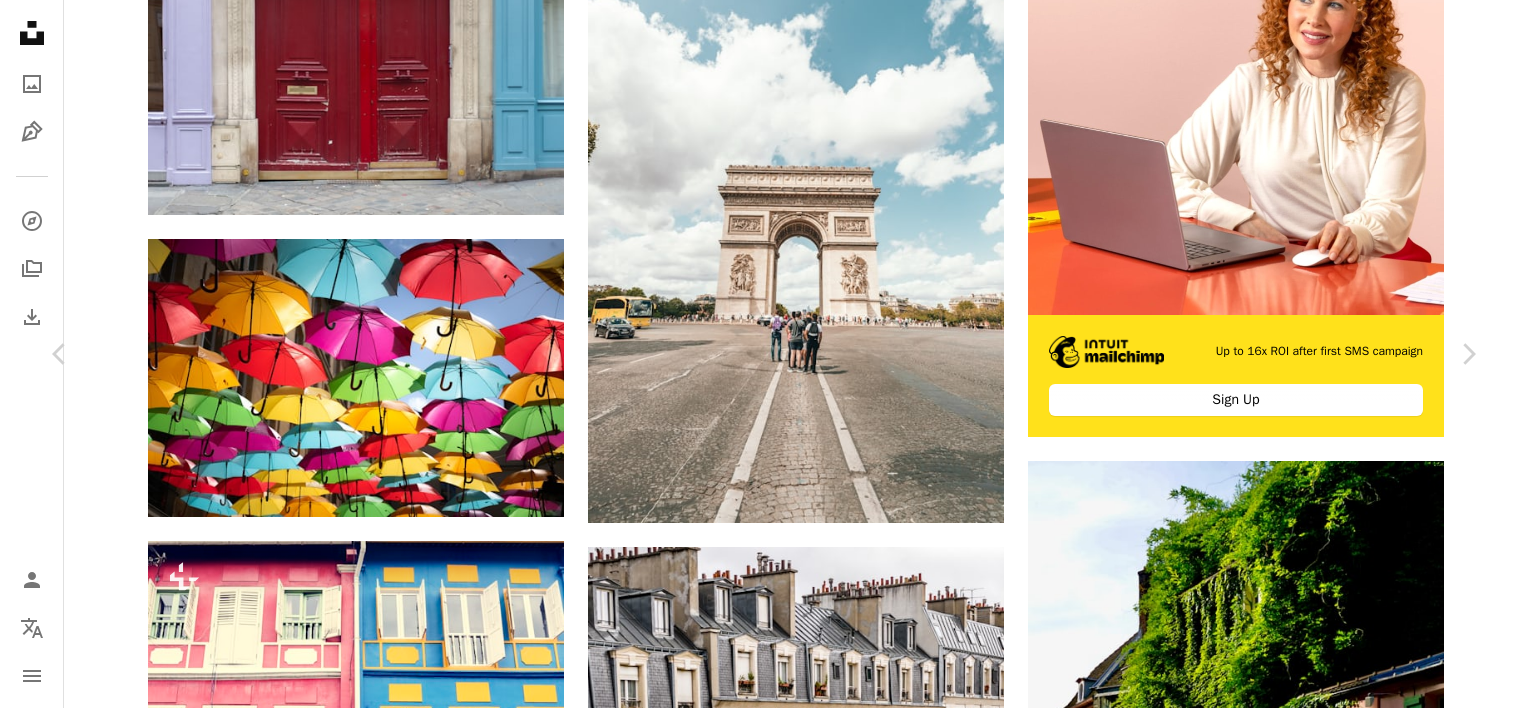 click on "An X shape" at bounding box center [20, 20] 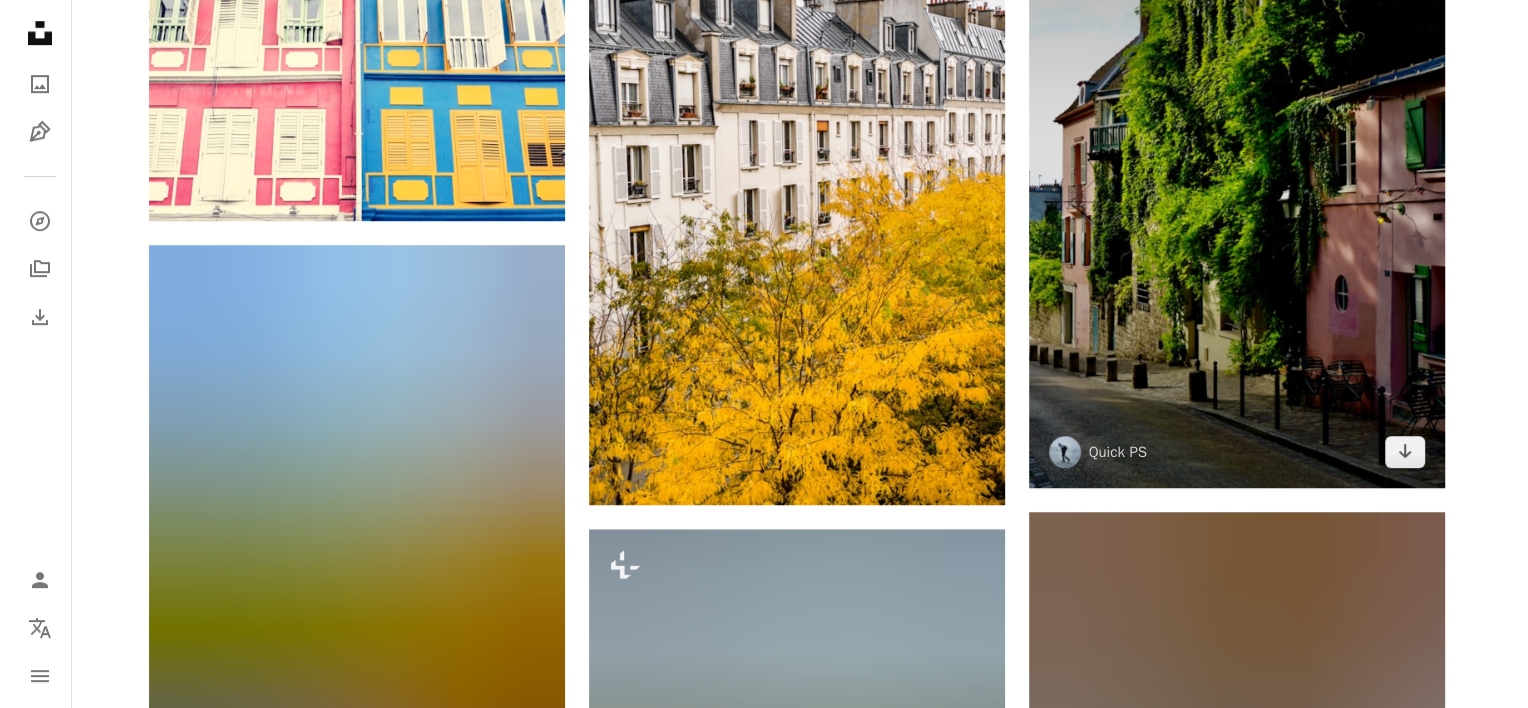 scroll, scrollTop: 1200, scrollLeft: 0, axis: vertical 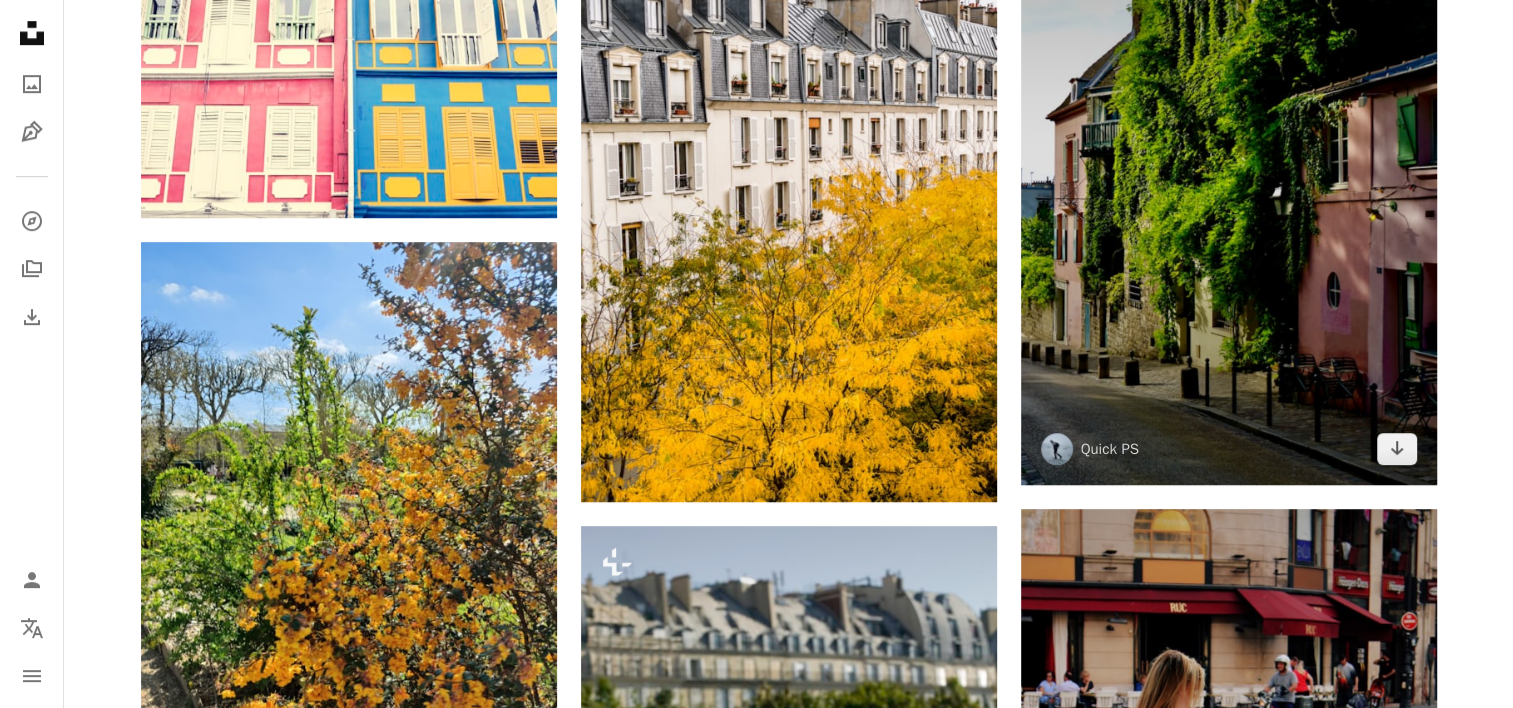 click at bounding box center (1229, 173) 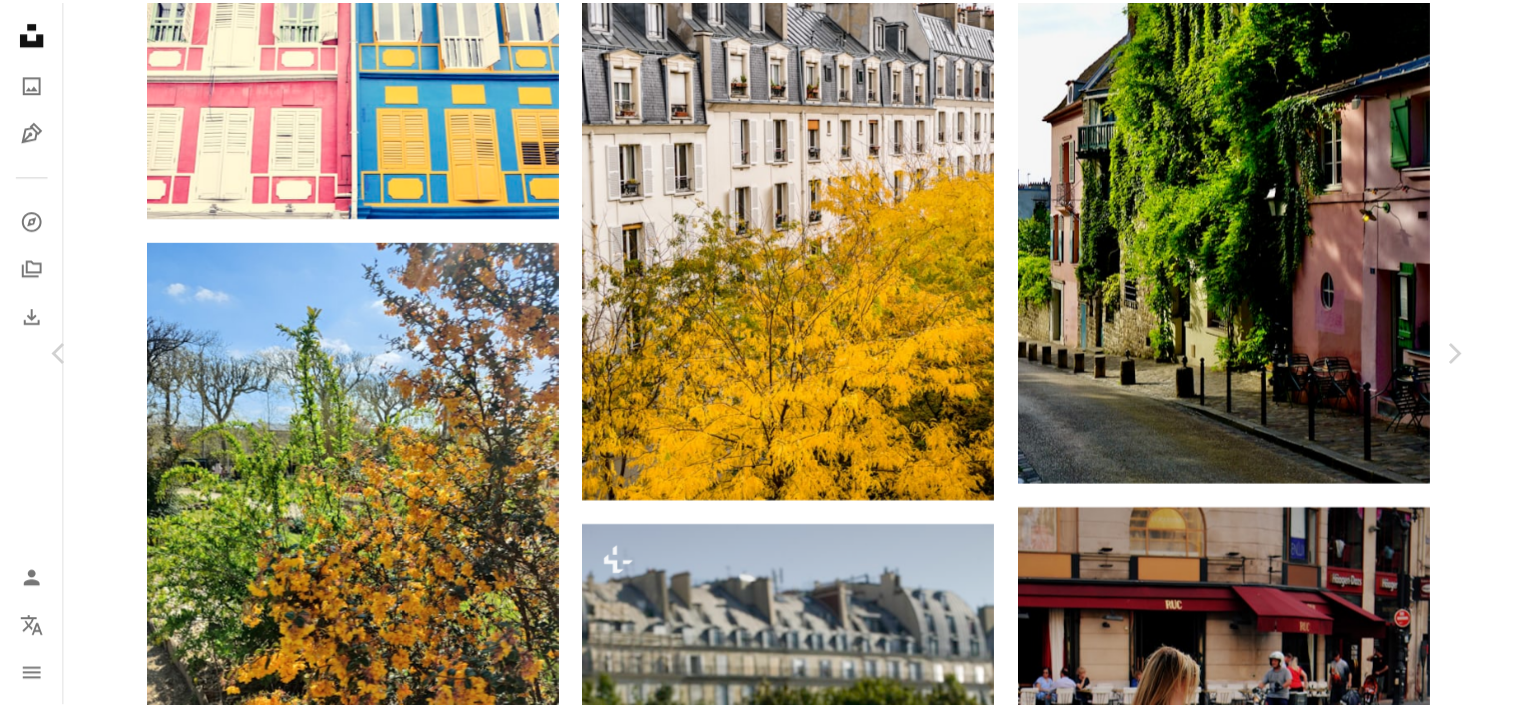scroll, scrollTop: 0, scrollLeft: 0, axis: both 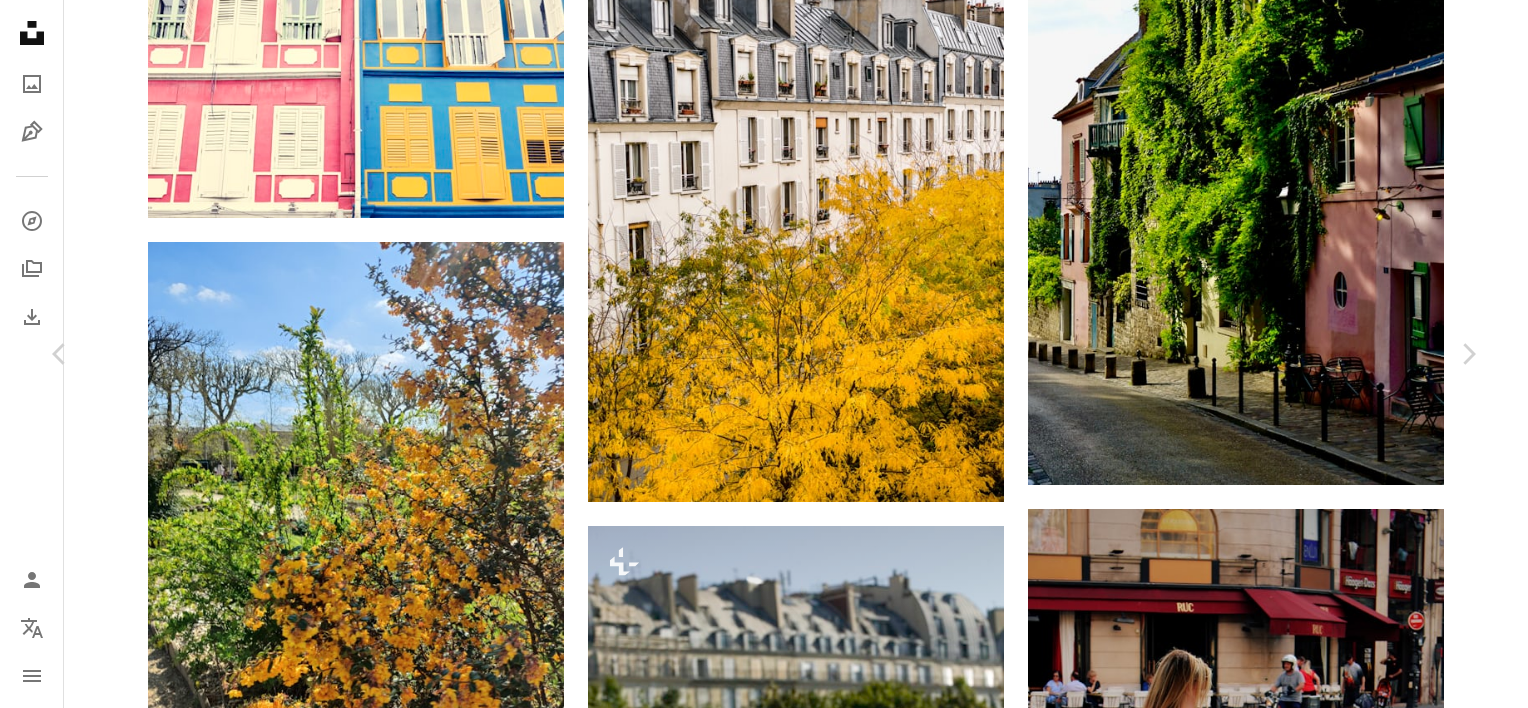 click on "An X shape" at bounding box center [20, 20] 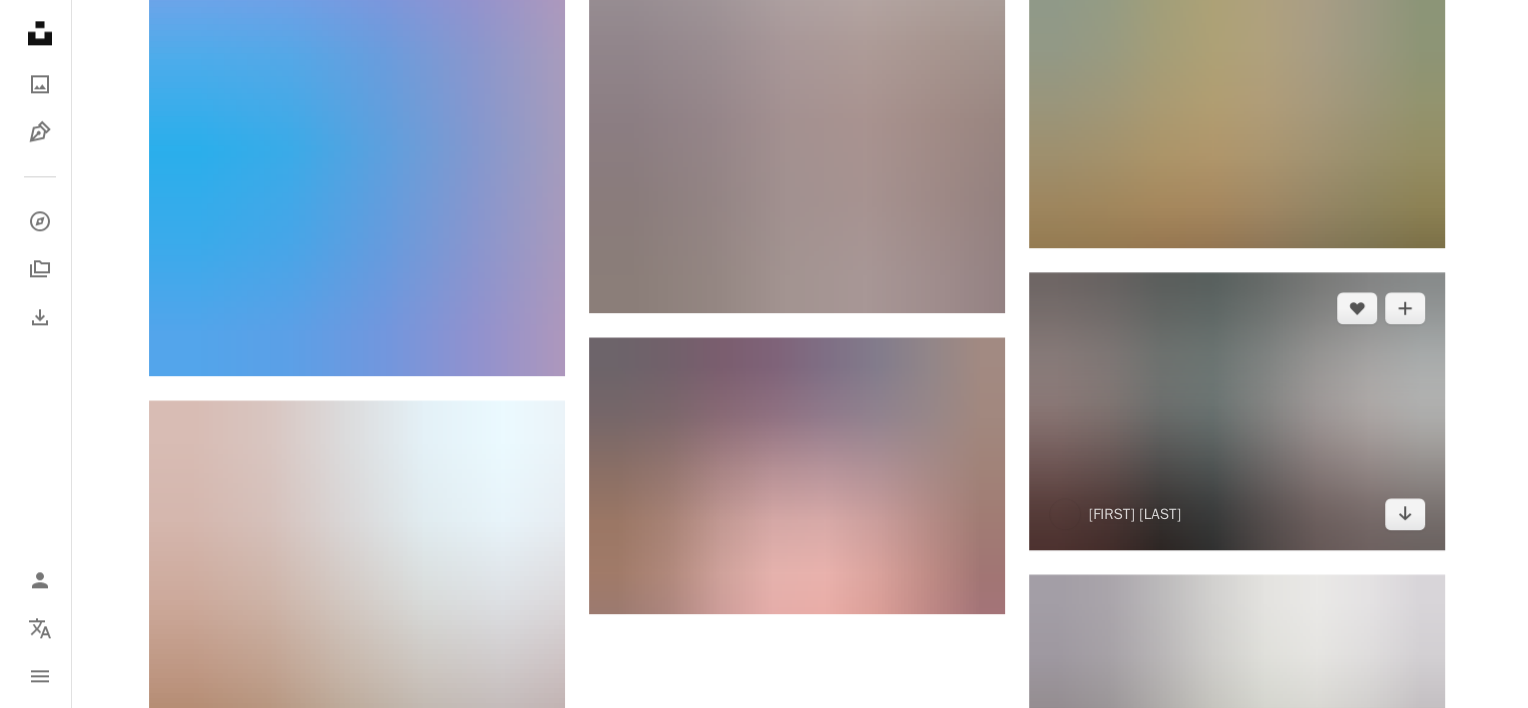 scroll, scrollTop: 2700, scrollLeft: 0, axis: vertical 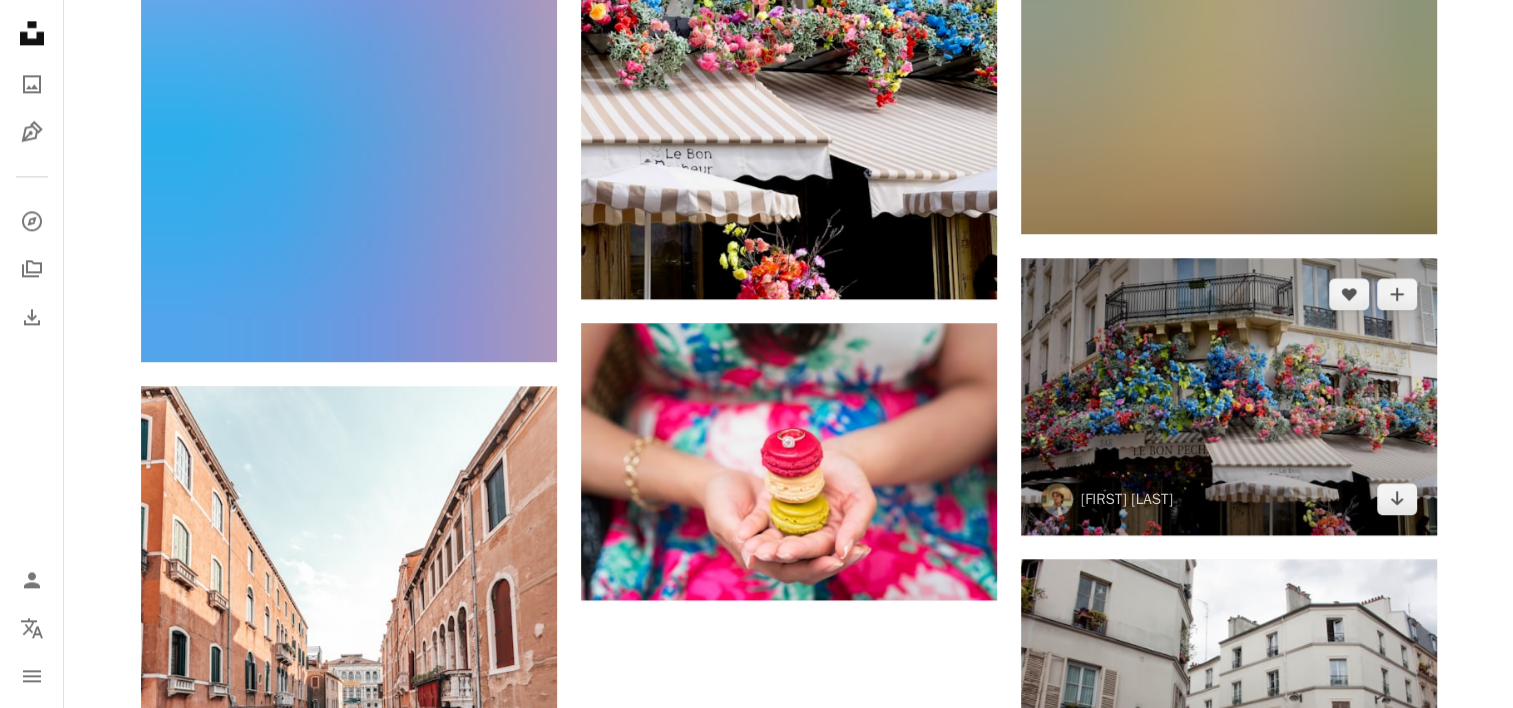 click at bounding box center [1229, 396] 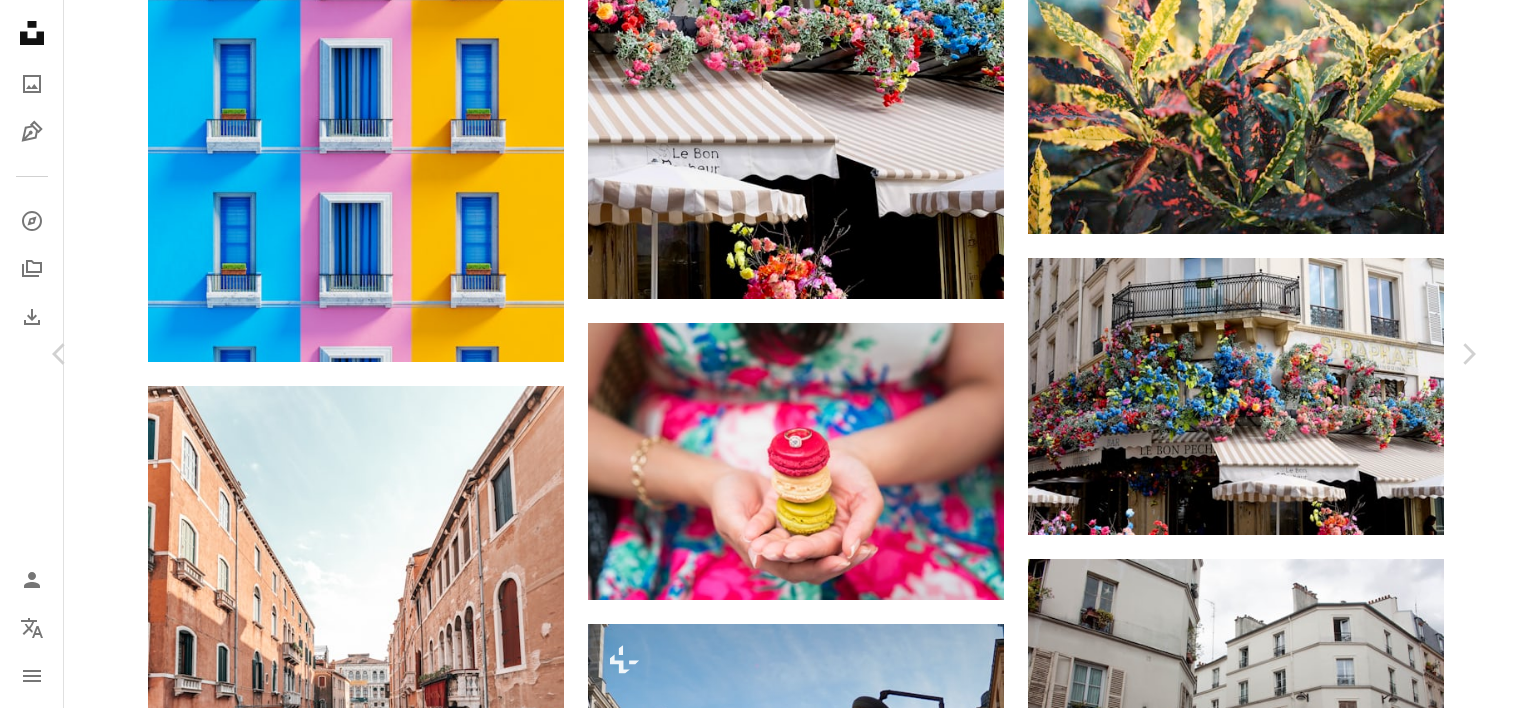 scroll, scrollTop: 0, scrollLeft: 0, axis: both 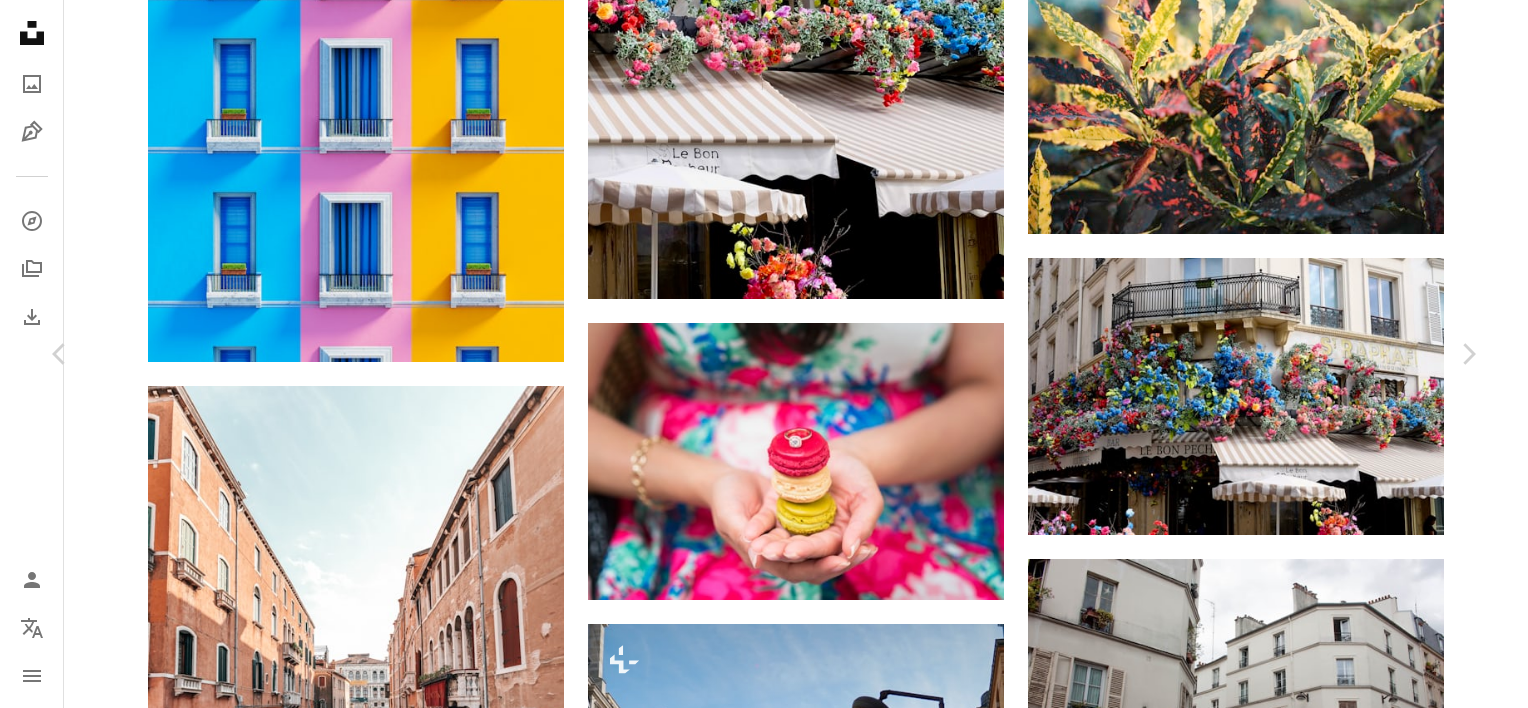 click on "Download free" at bounding box center [1283, 6239] 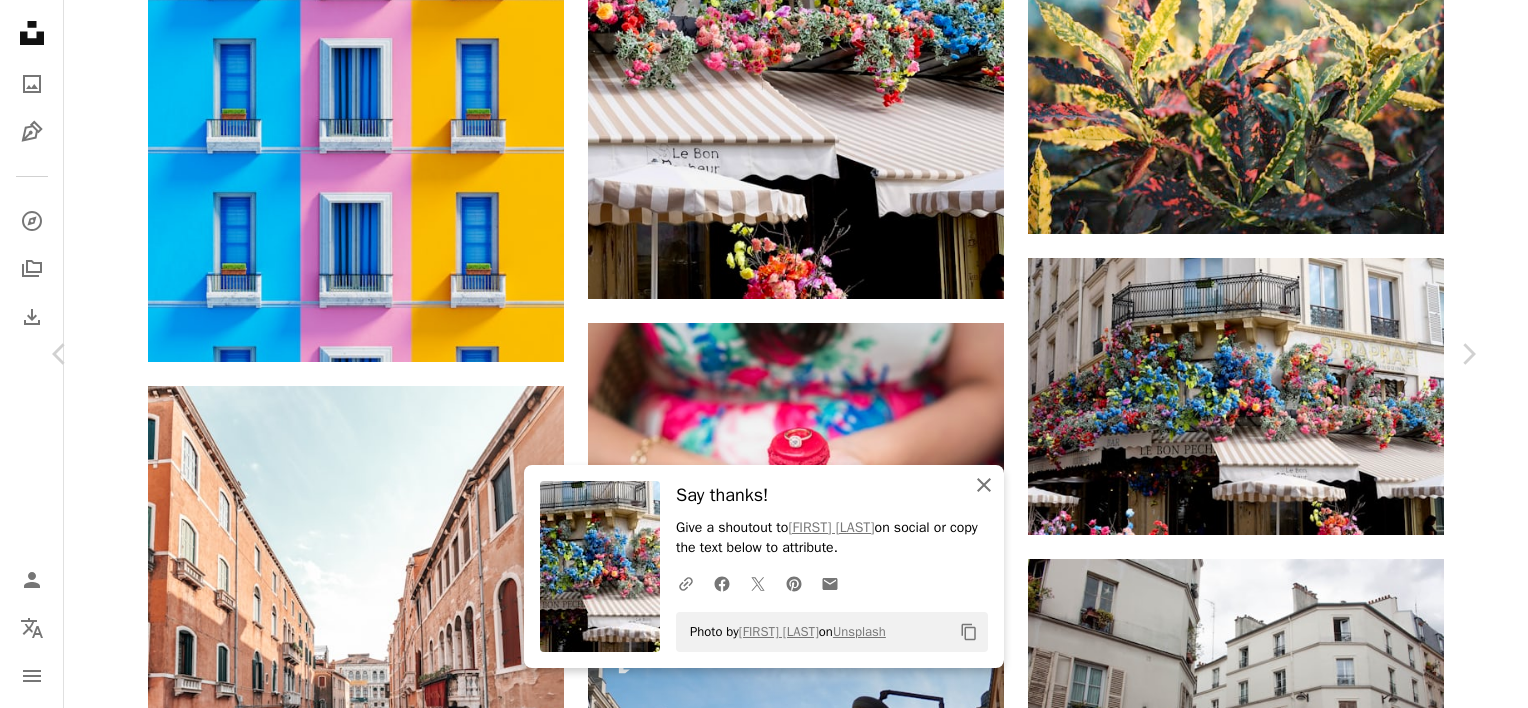 click on "An X shape" at bounding box center [984, 485] 